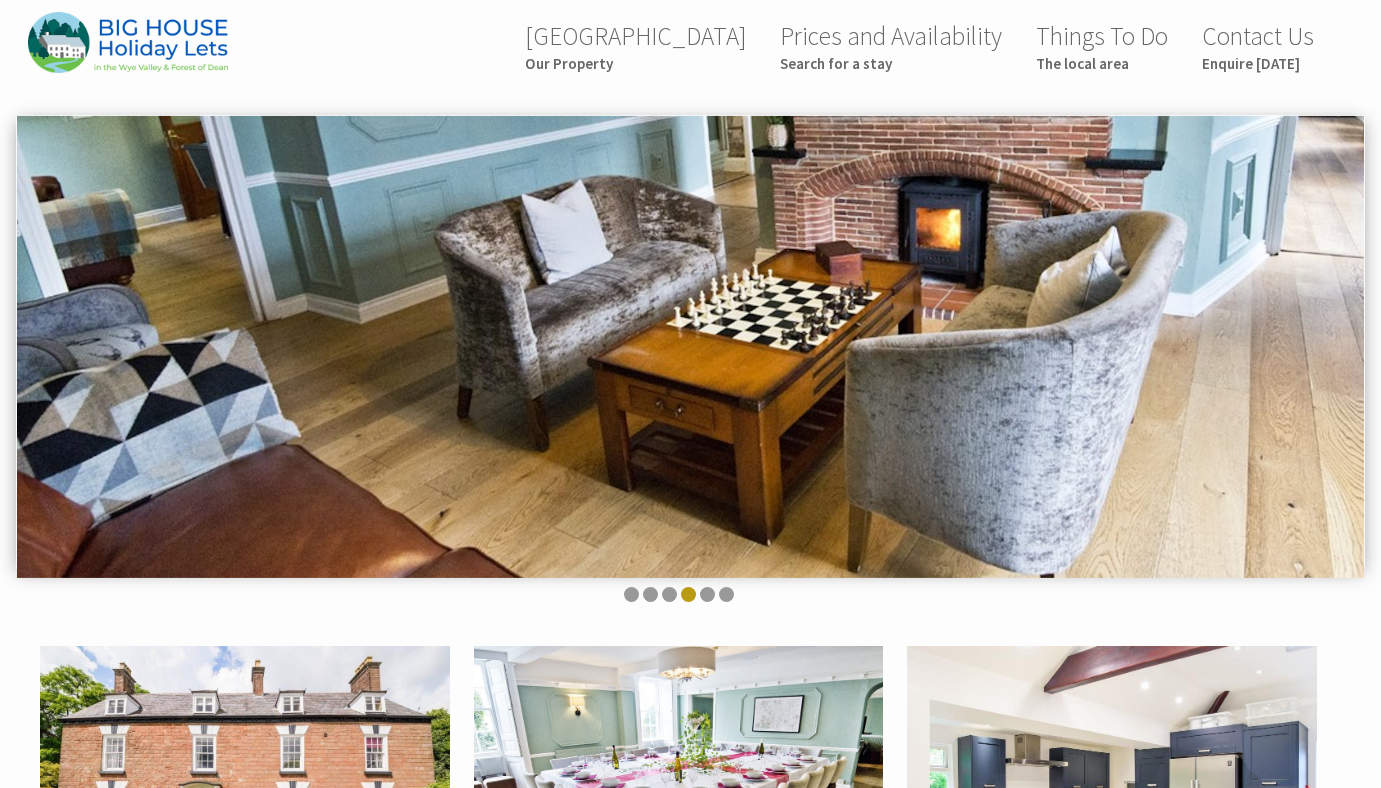 scroll, scrollTop: 13, scrollLeft: 0, axis: vertical 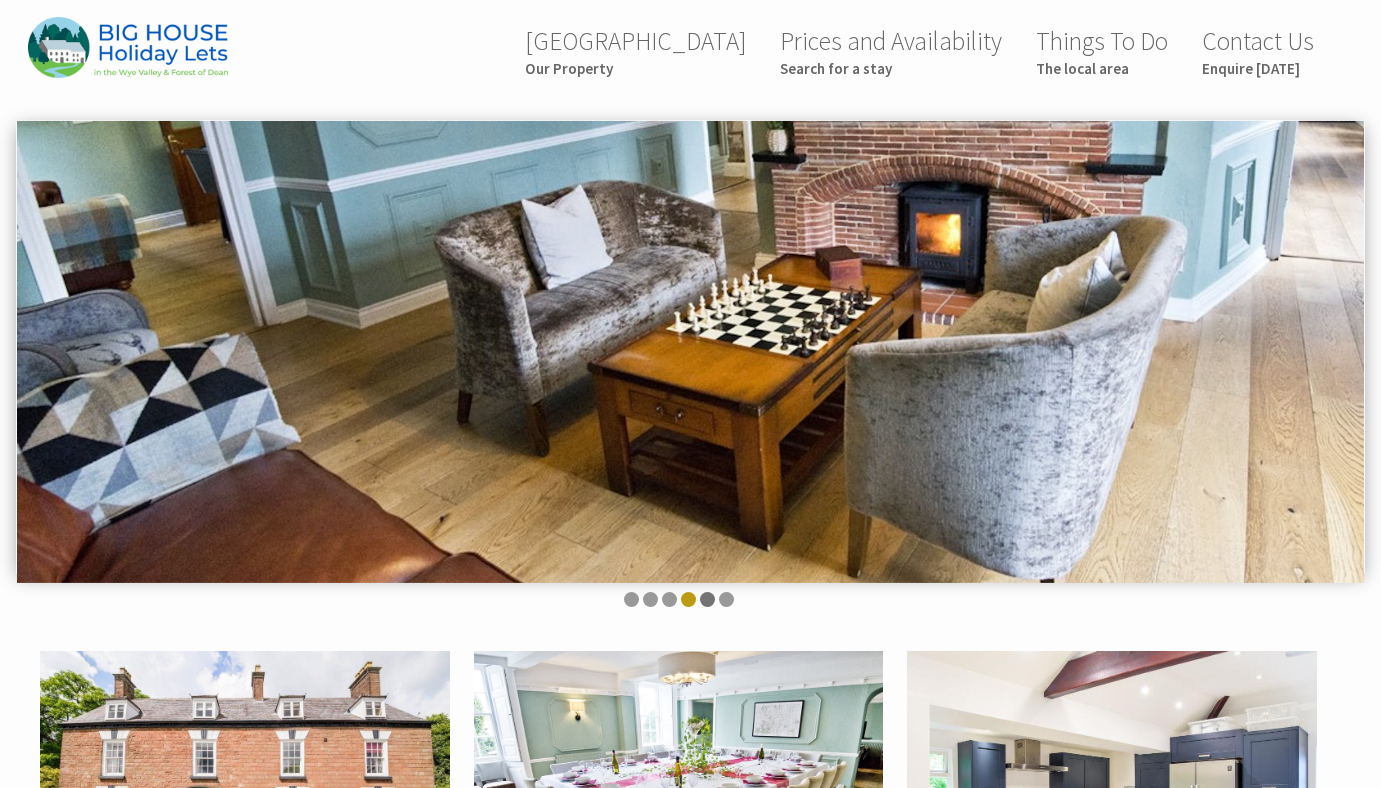 click at bounding box center (707, 599) 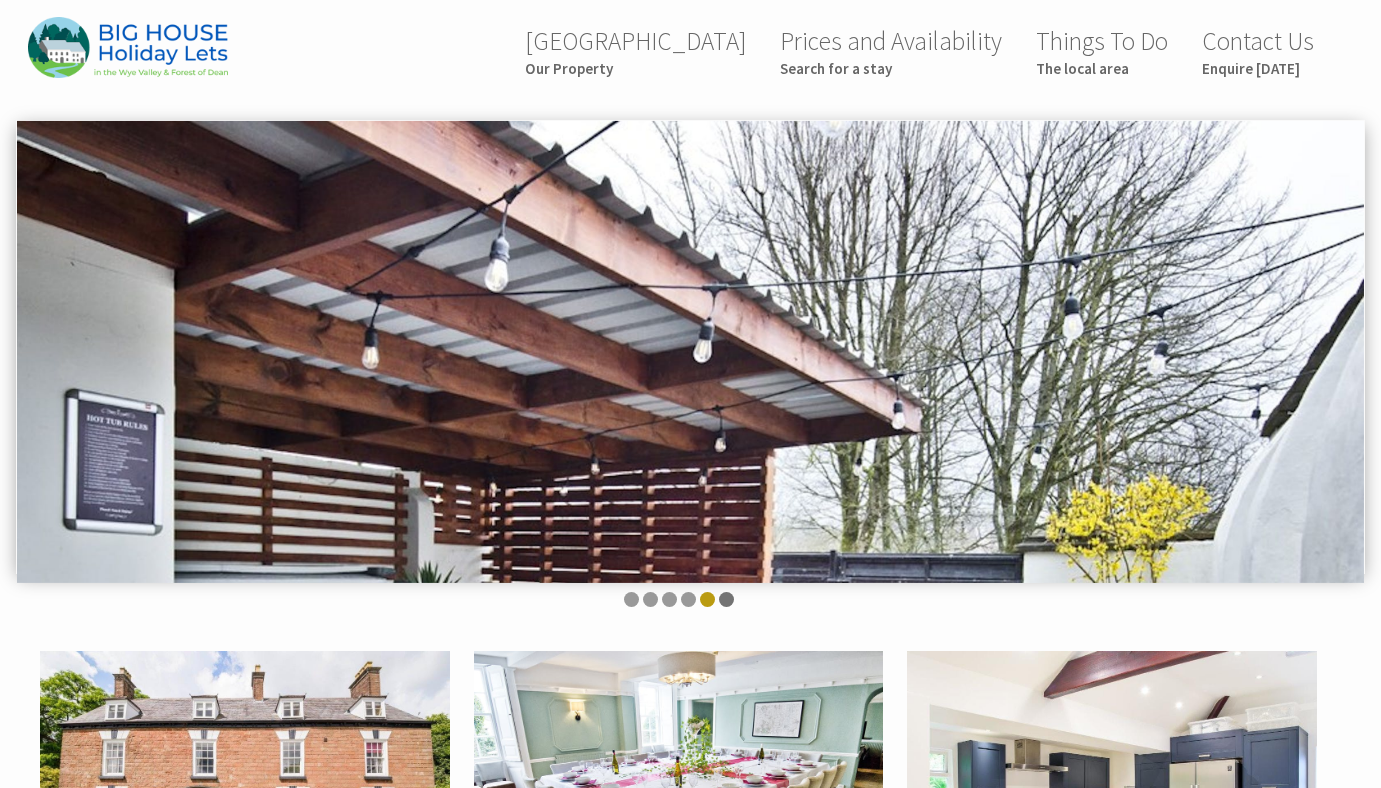 click at bounding box center [726, 599] 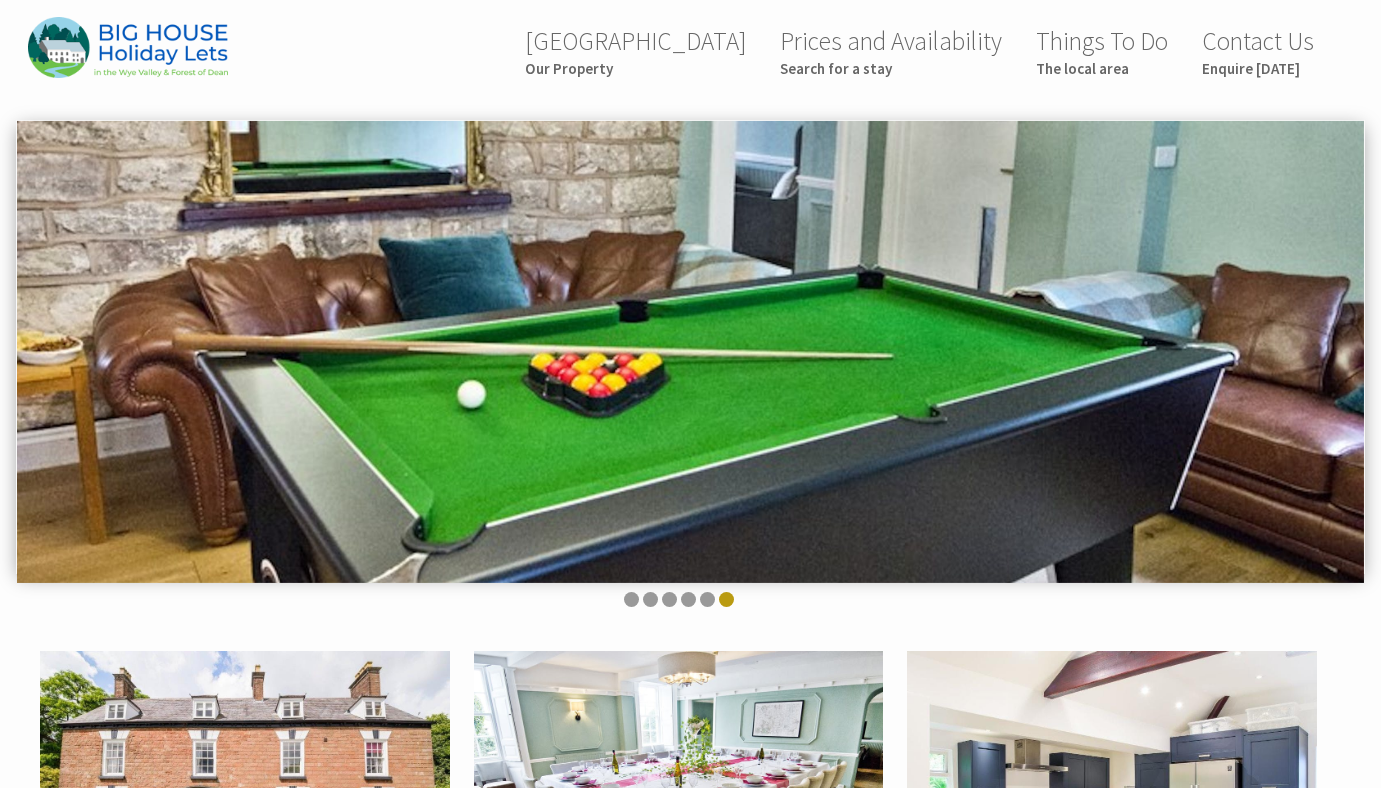 click at bounding box center [678, 601] 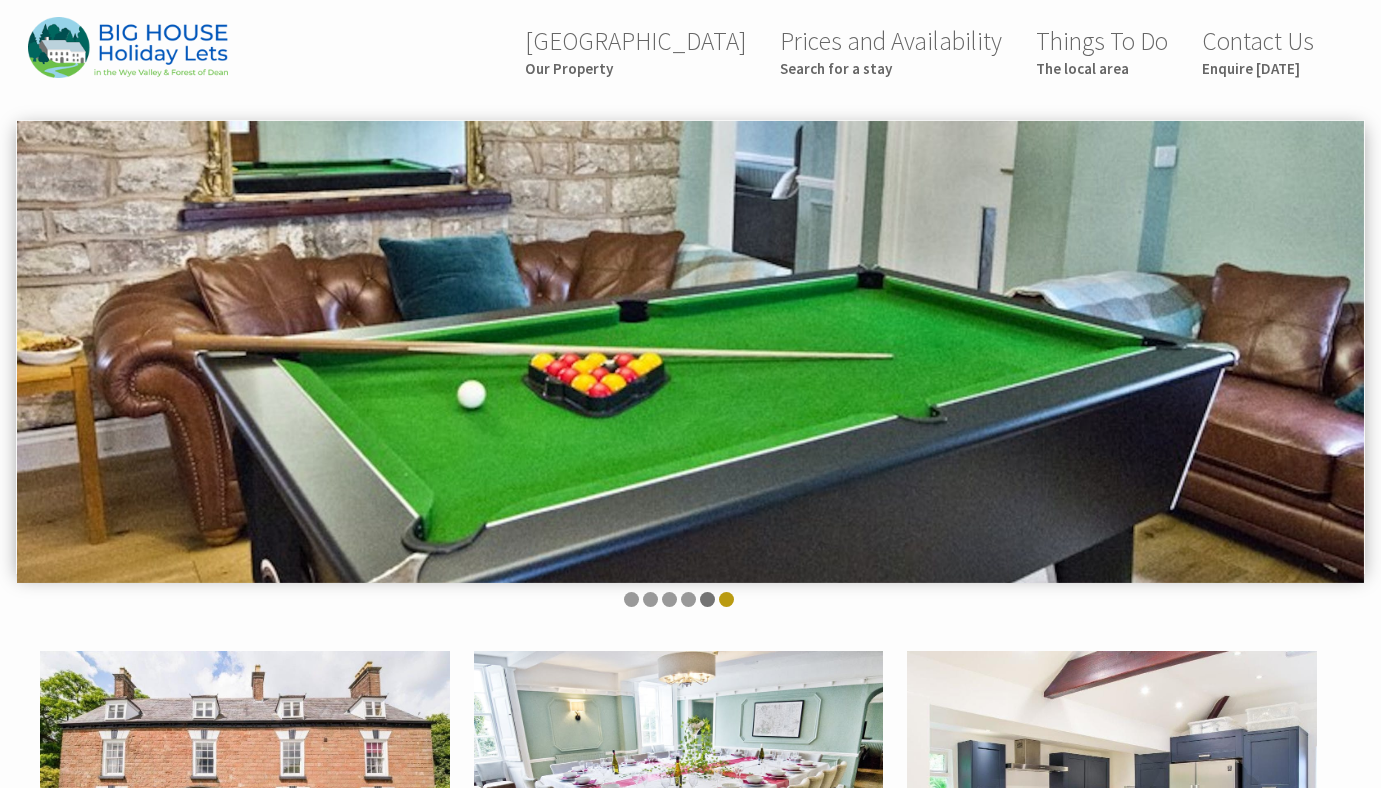click at bounding box center [707, 599] 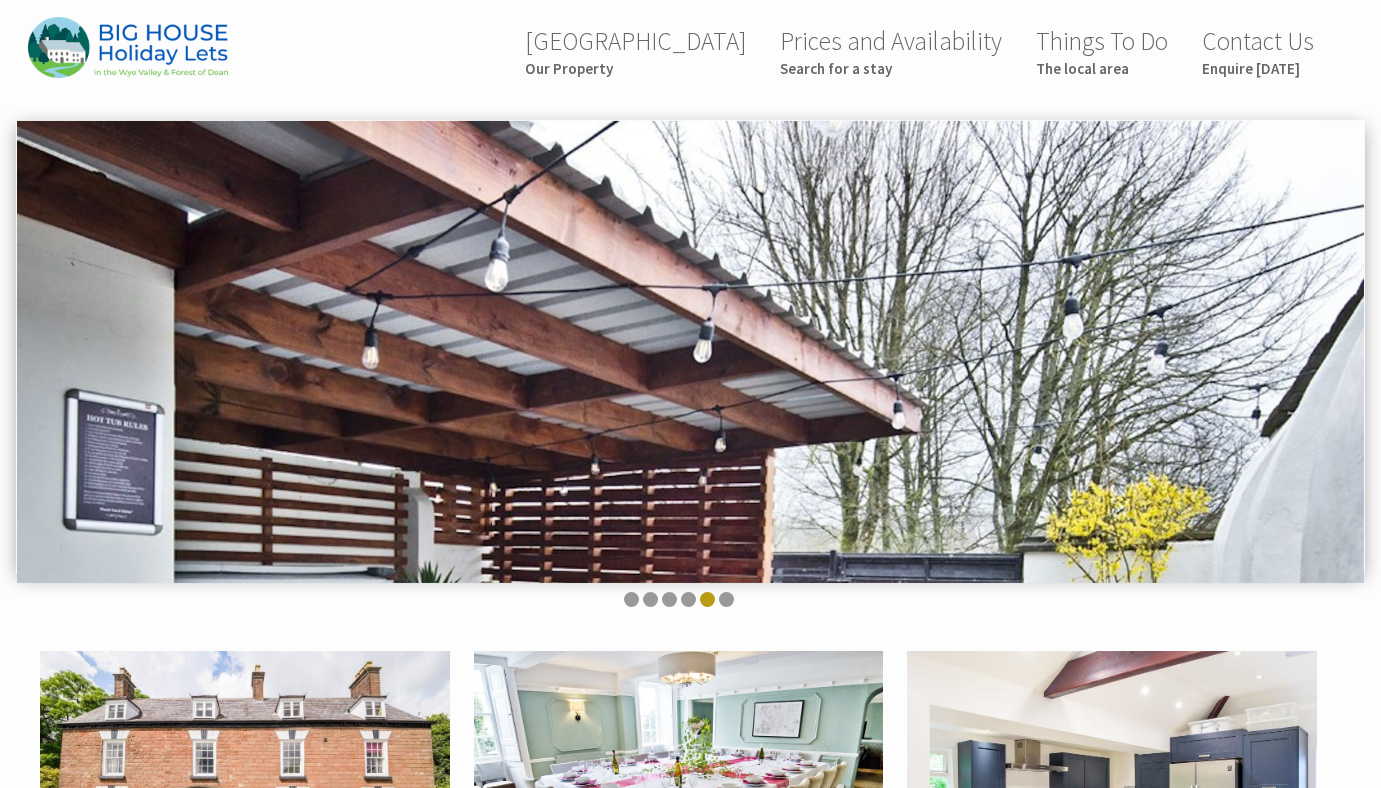 click at bounding box center (690, 352) 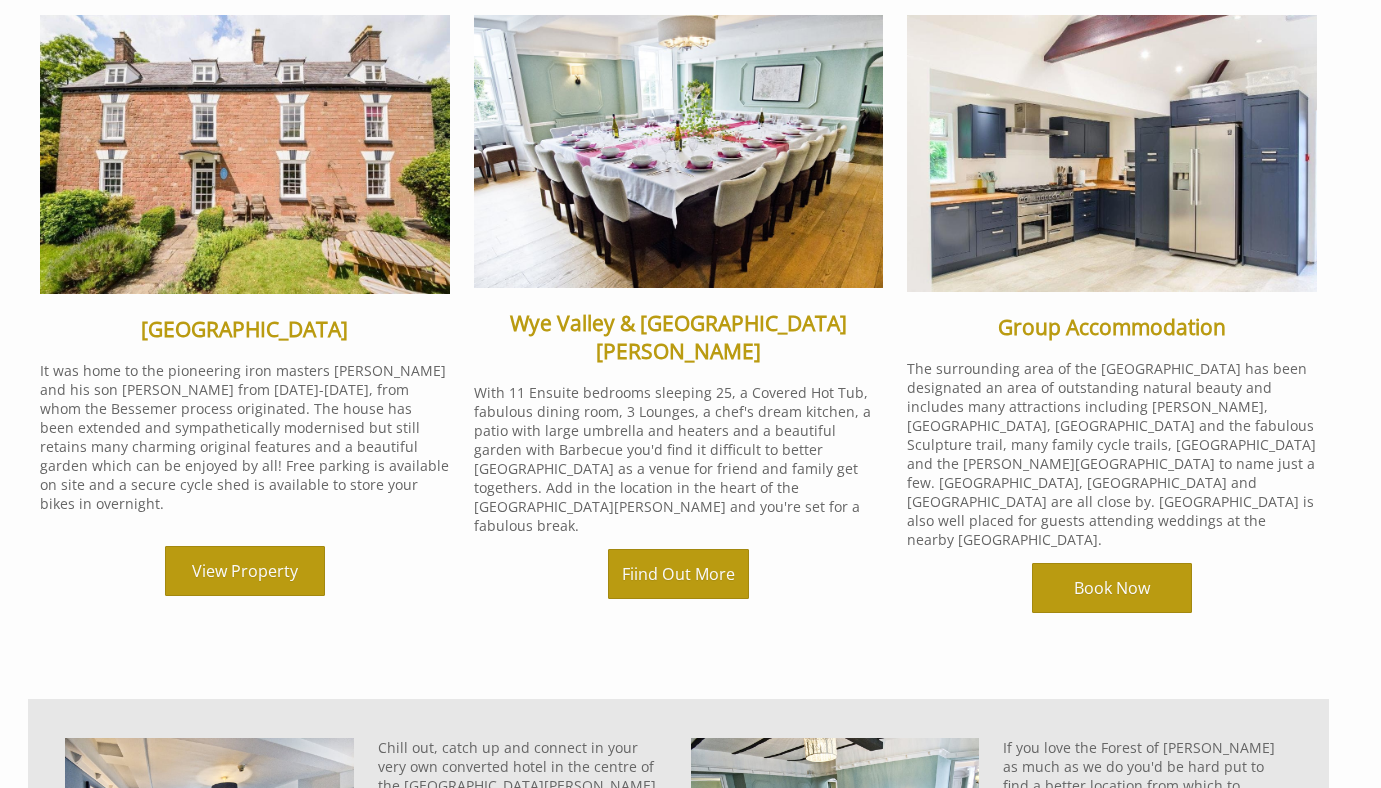 scroll, scrollTop: 650, scrollLeft: 0, axis: vertical 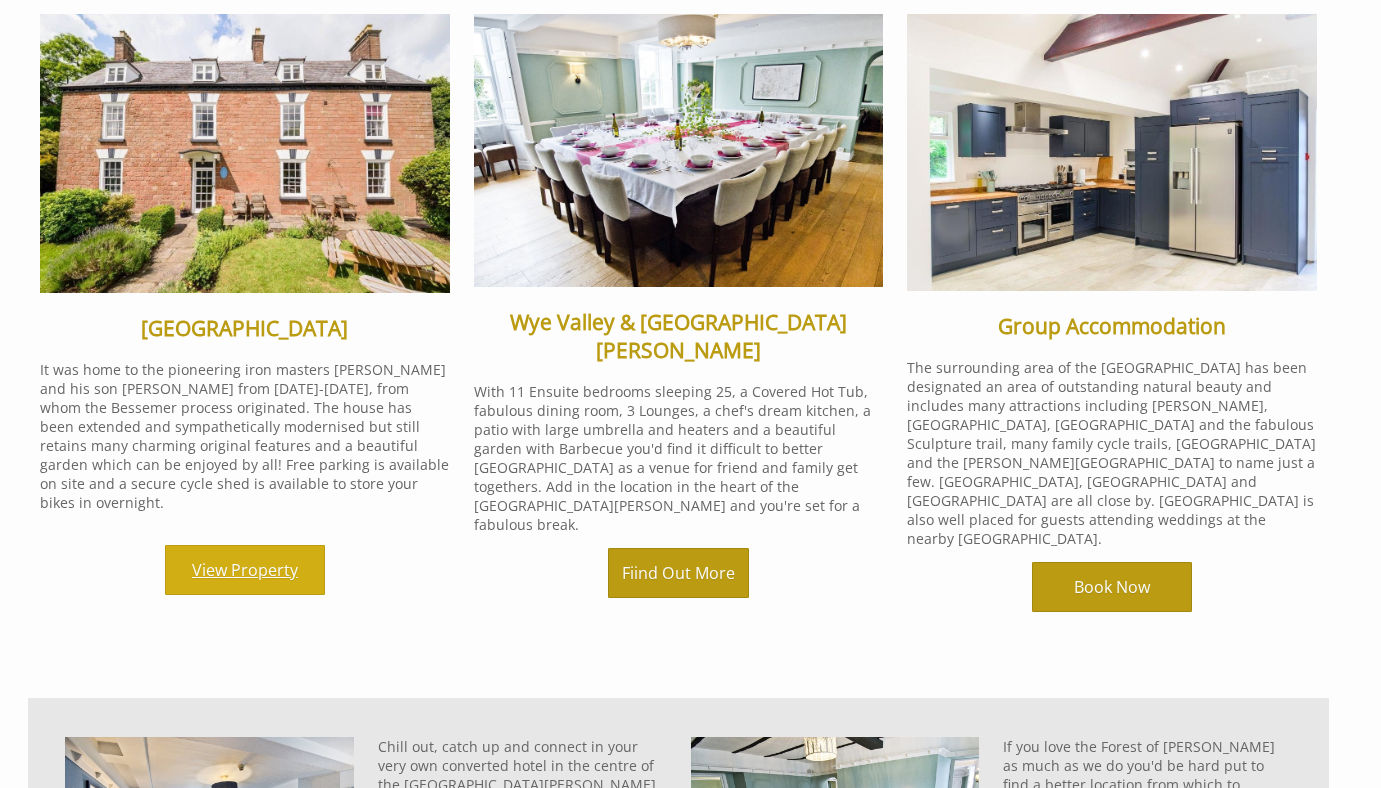 click on "View Property" at bounding box center (245, 570) 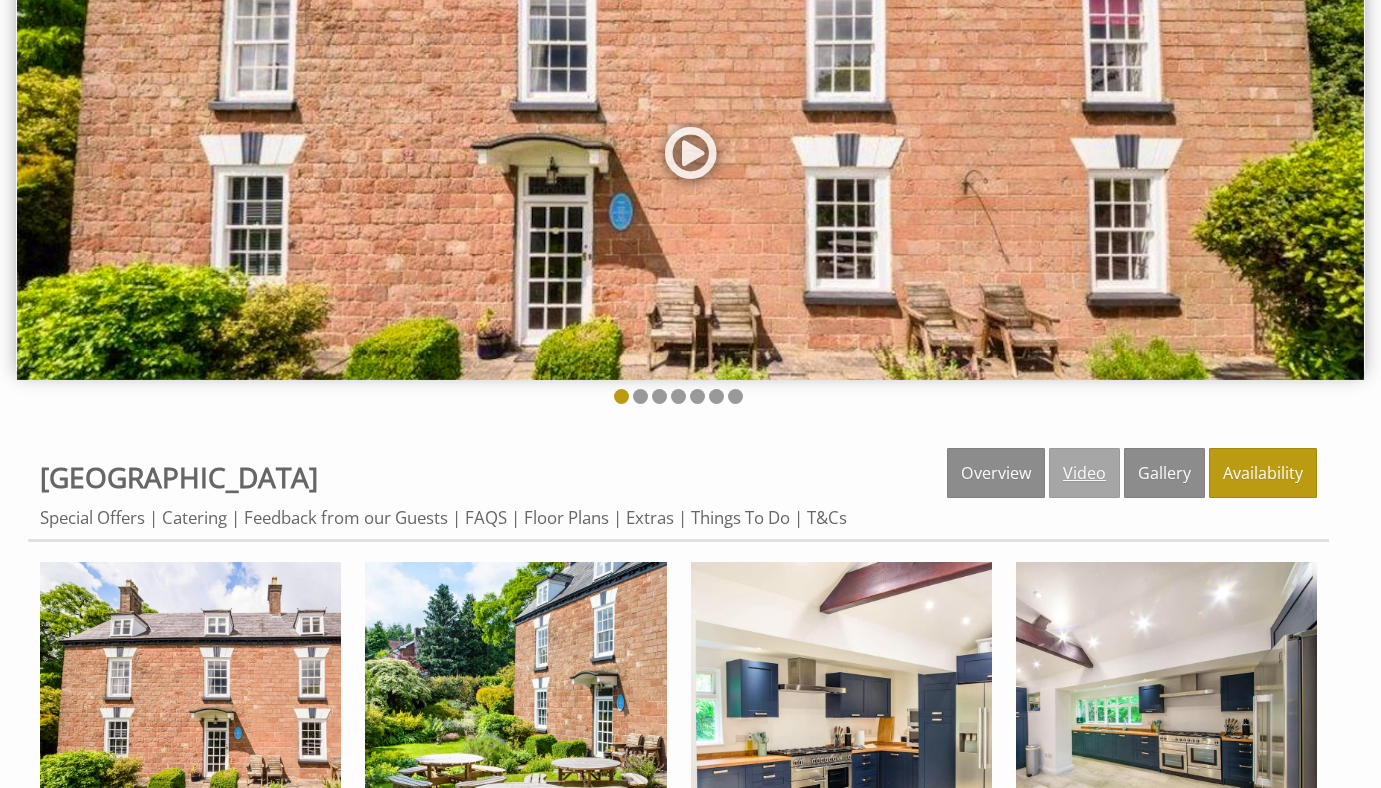 scroll, scrollTop: 213, scrollLeft: 0, axis: vertical 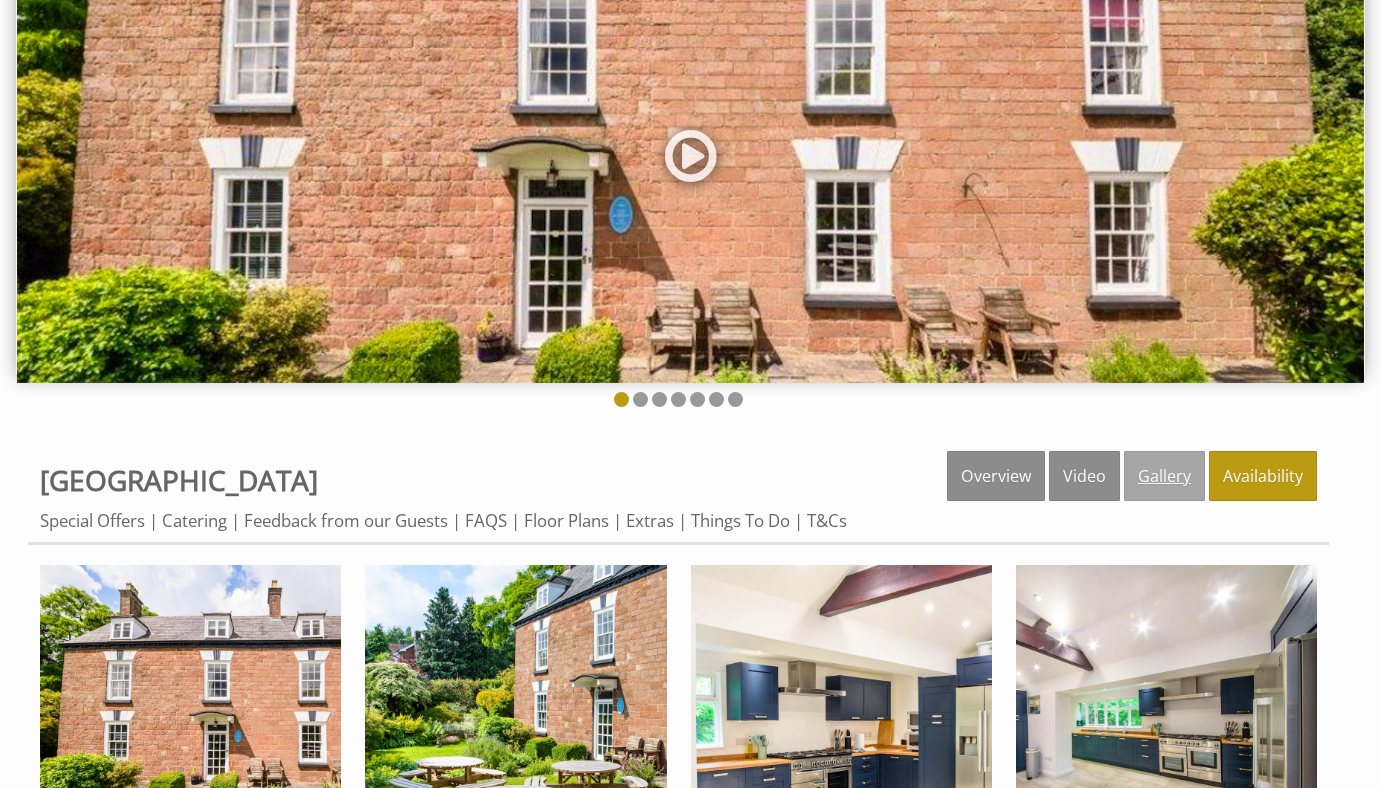 click on "Gallery" at bounding box center (1164, 476) 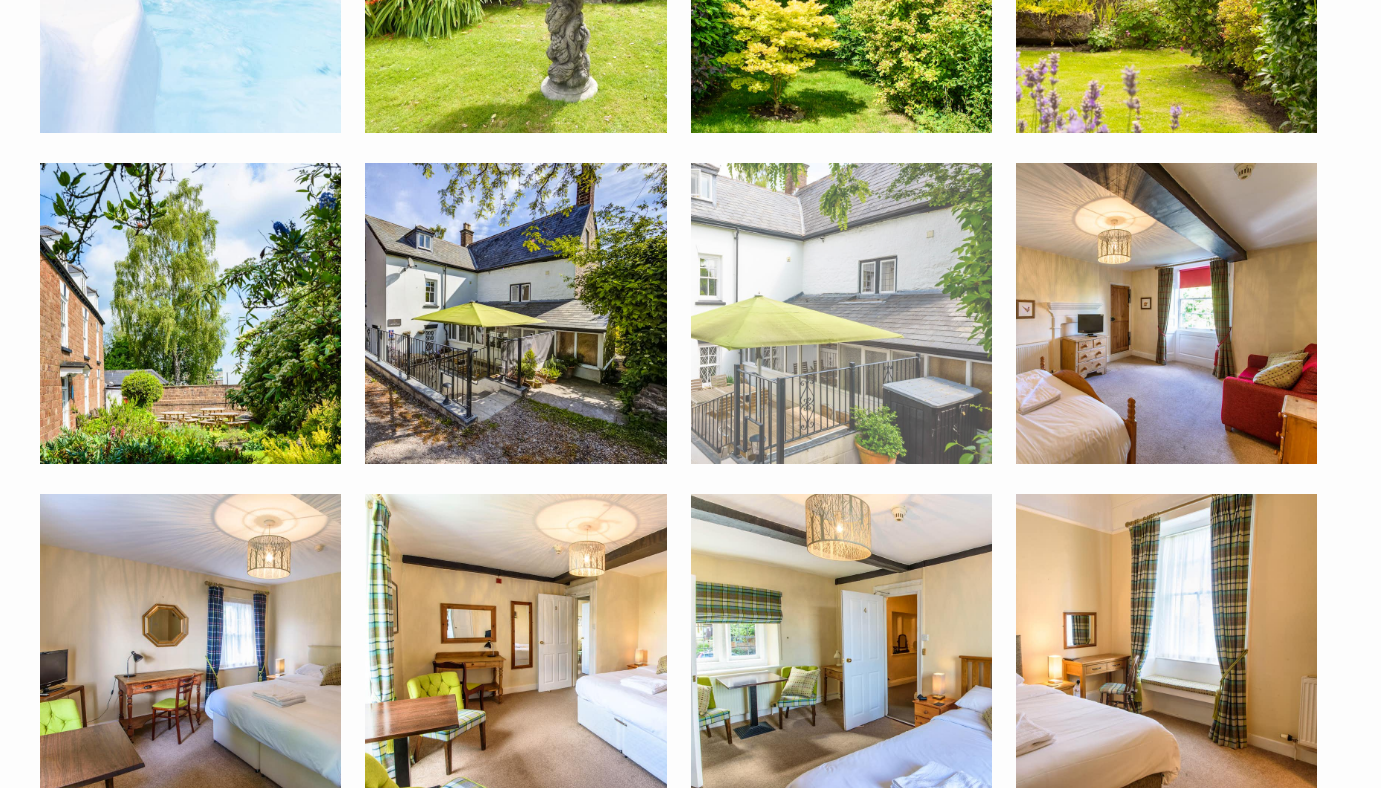 scroll, scrollTop: 3604, scrollLeft: 0, axis: vertical 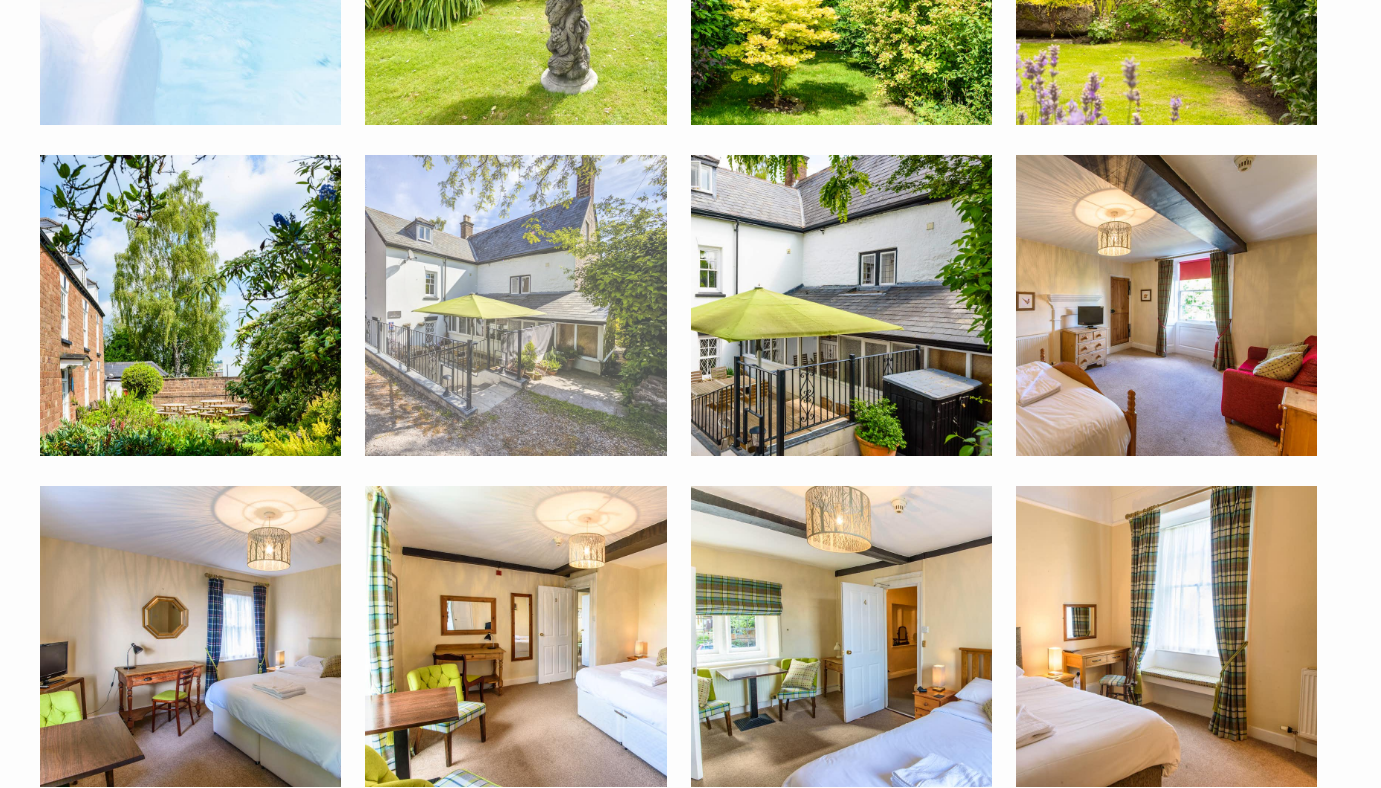 click at bounding box center (515, 305) 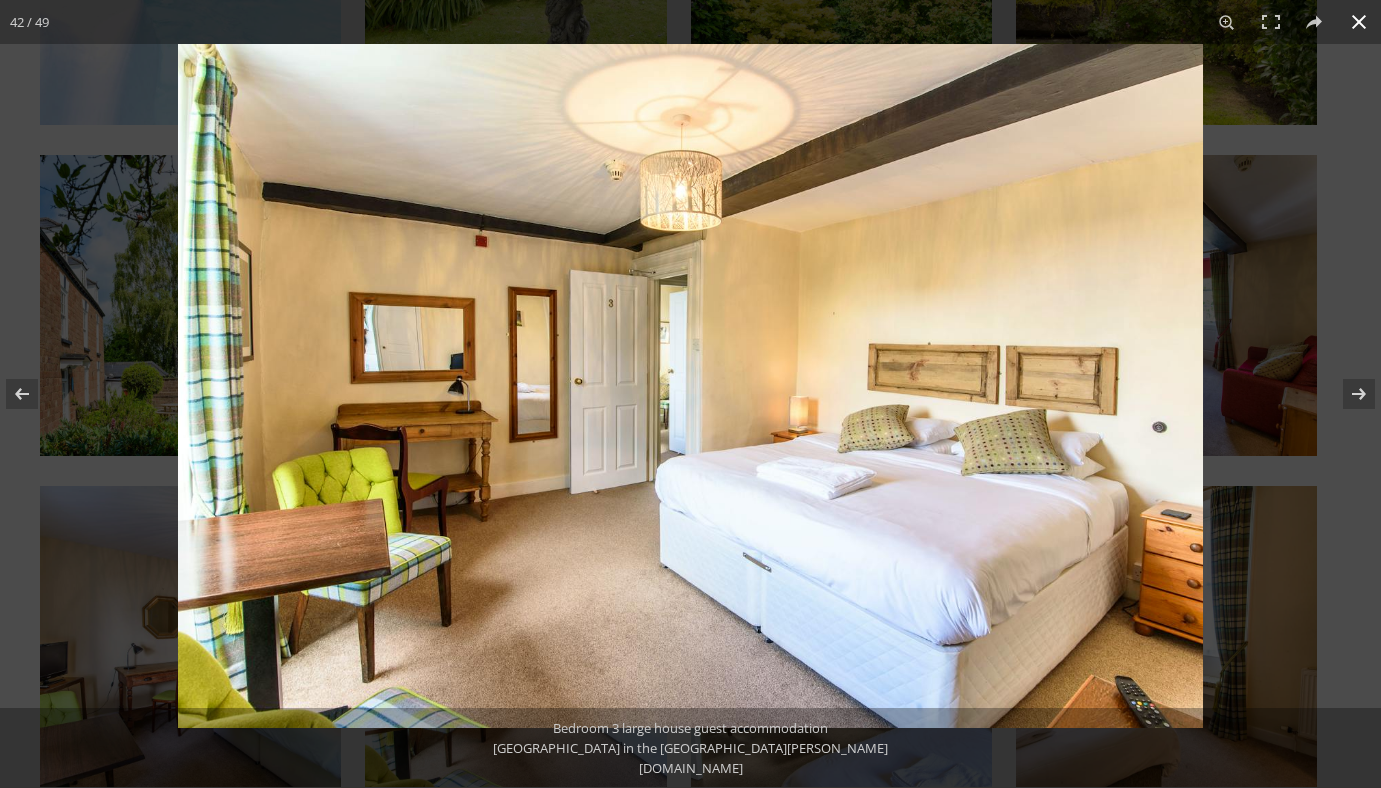 click at bounding box center (1359, 22) 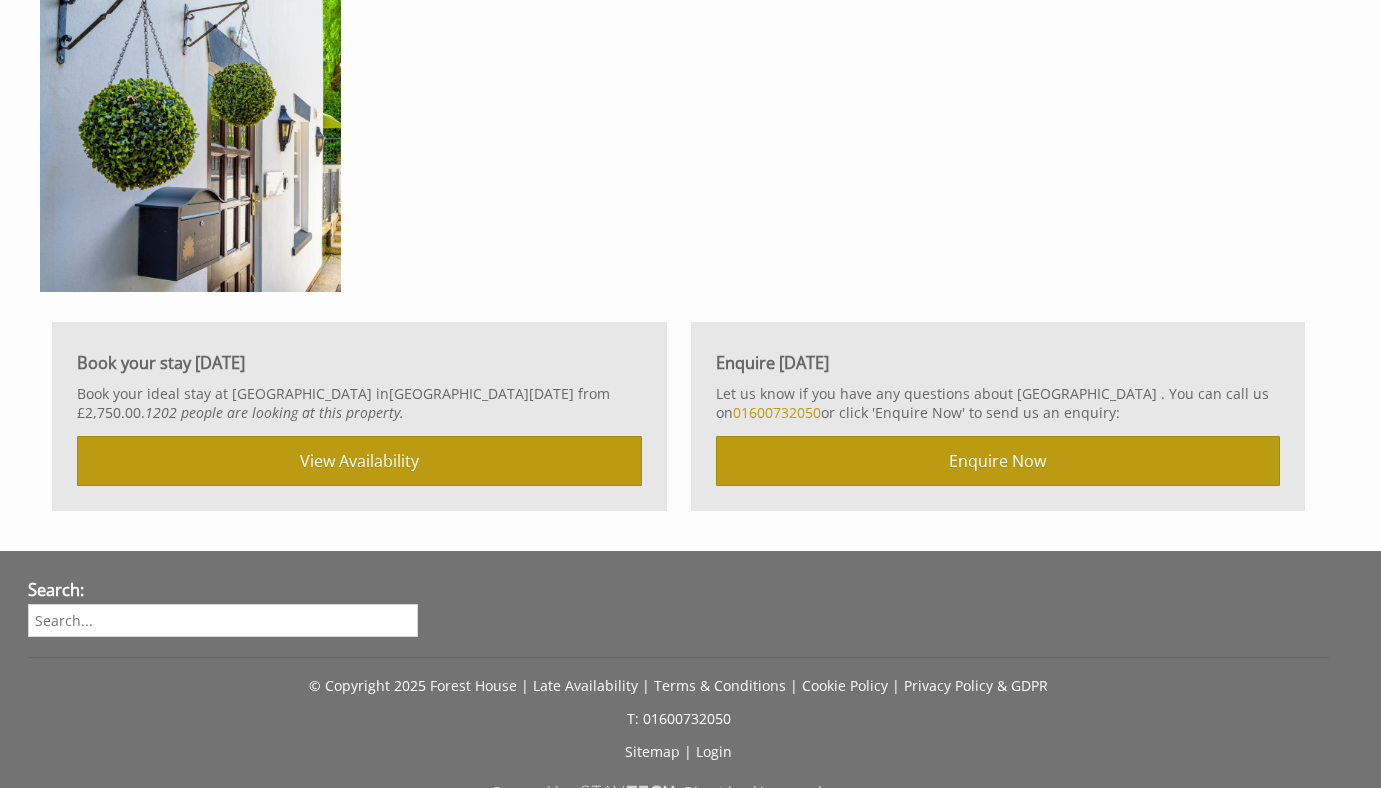 scroll, scrollTop: 4755, scrollLeft: 0, axis: vertical 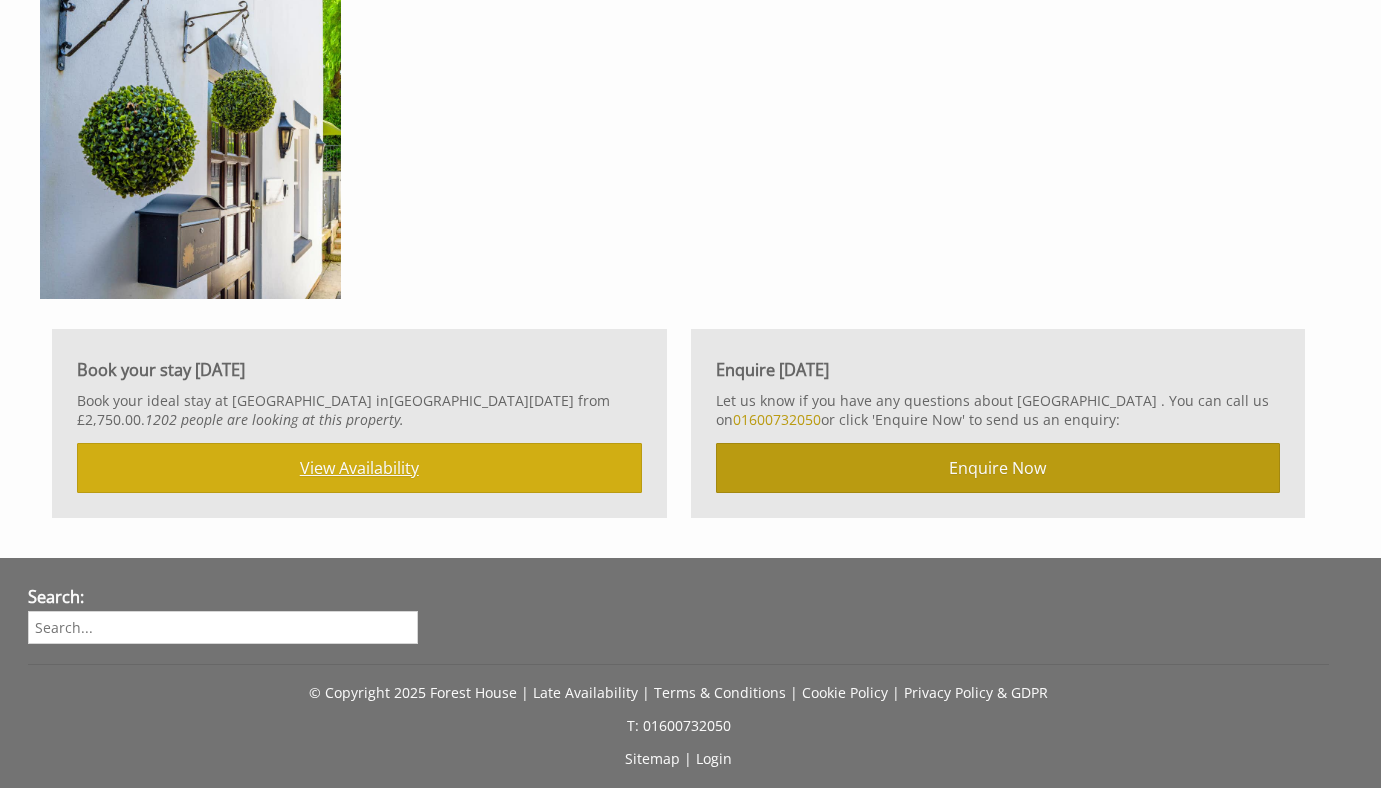 click on "View Availability" at bounding box center [359, 468] 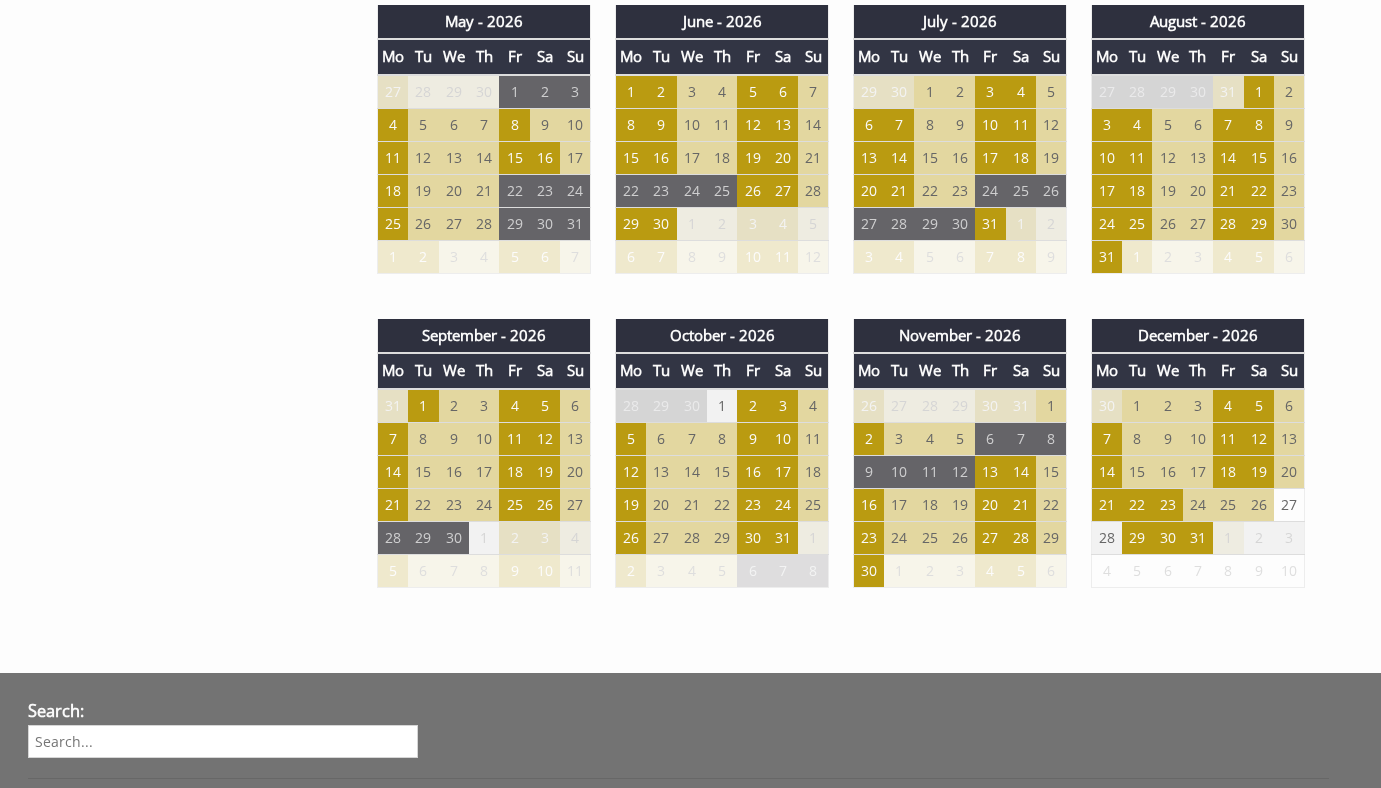 scroll, scrollTop: 2037, scrollLeft: 0, axis: vertical 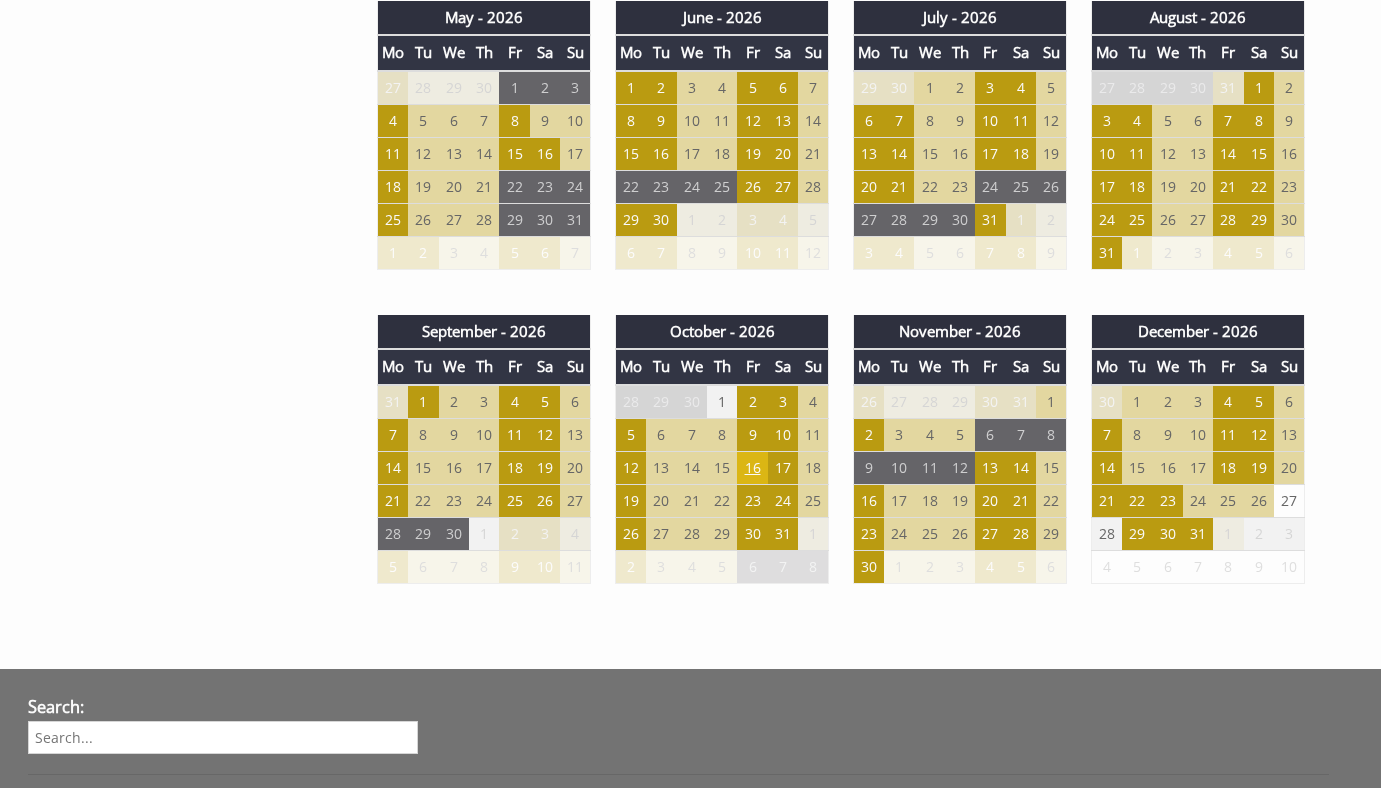click on "16" at bounding box center (752, 467) 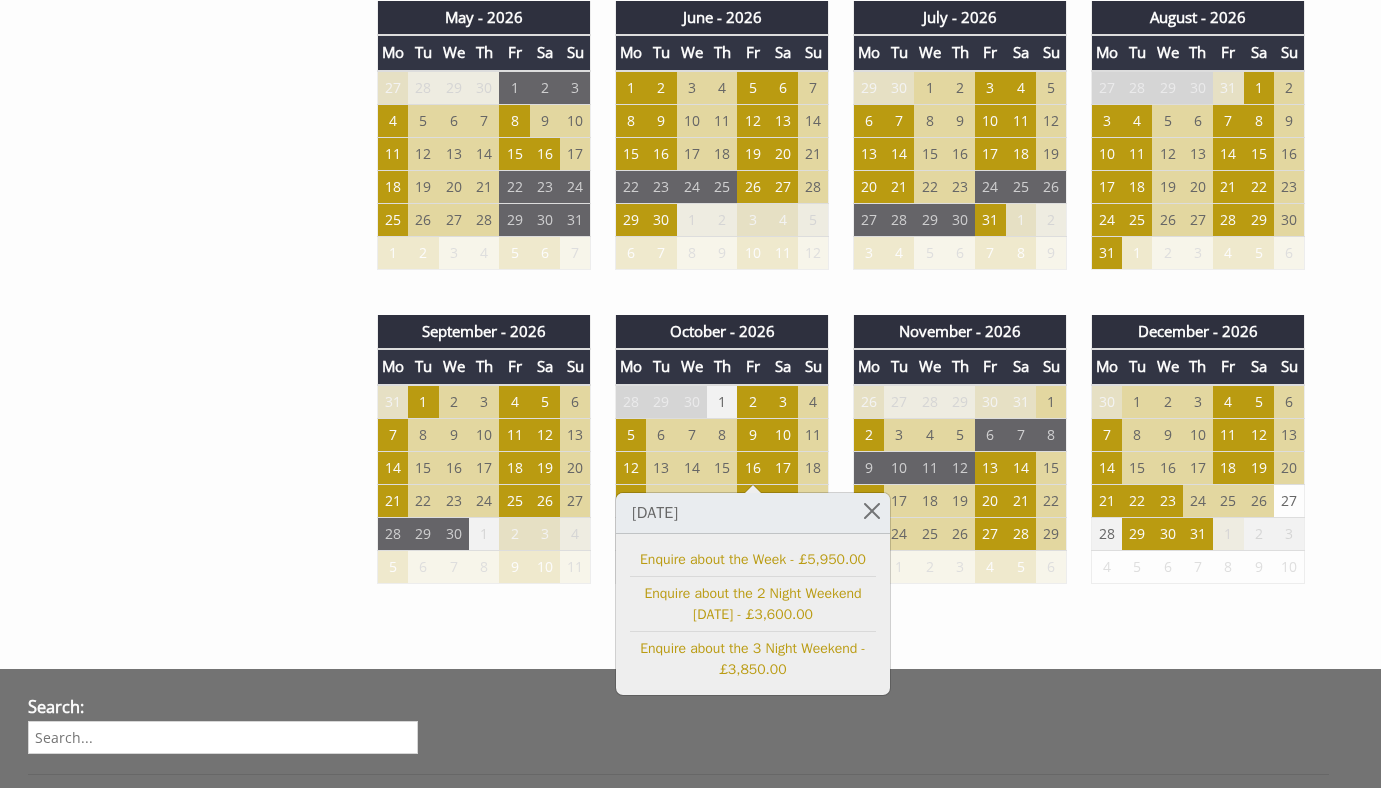 click on "Forest House  Our Property
Prices and Availability  Search for a stay
Things To Do  The local area
Contact Us  Enquire today
Date
13/07/2025
Search
Properties
Forest House
Overview
Video
FAQS" at bounding box center [690, -684] 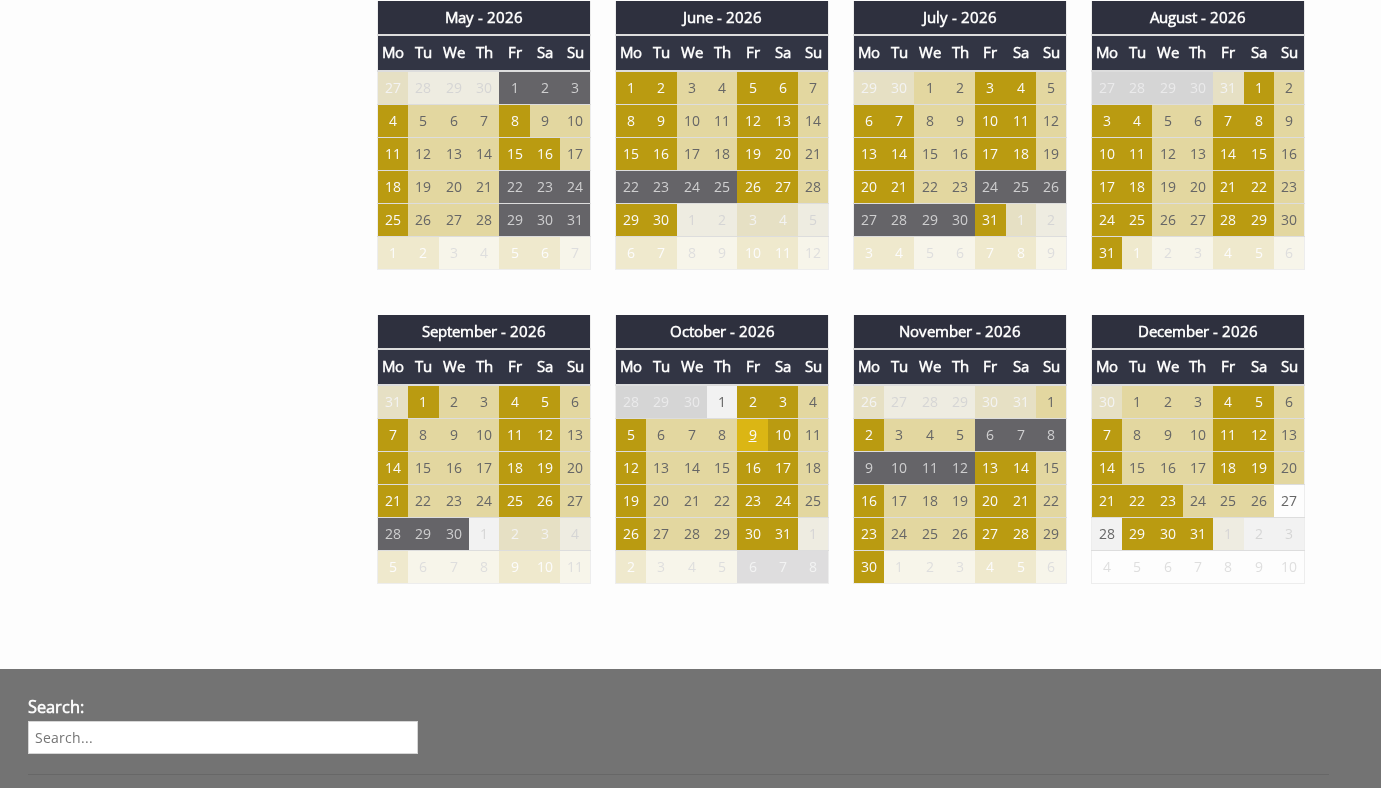 click on "9" at bounding box center (752, 434) 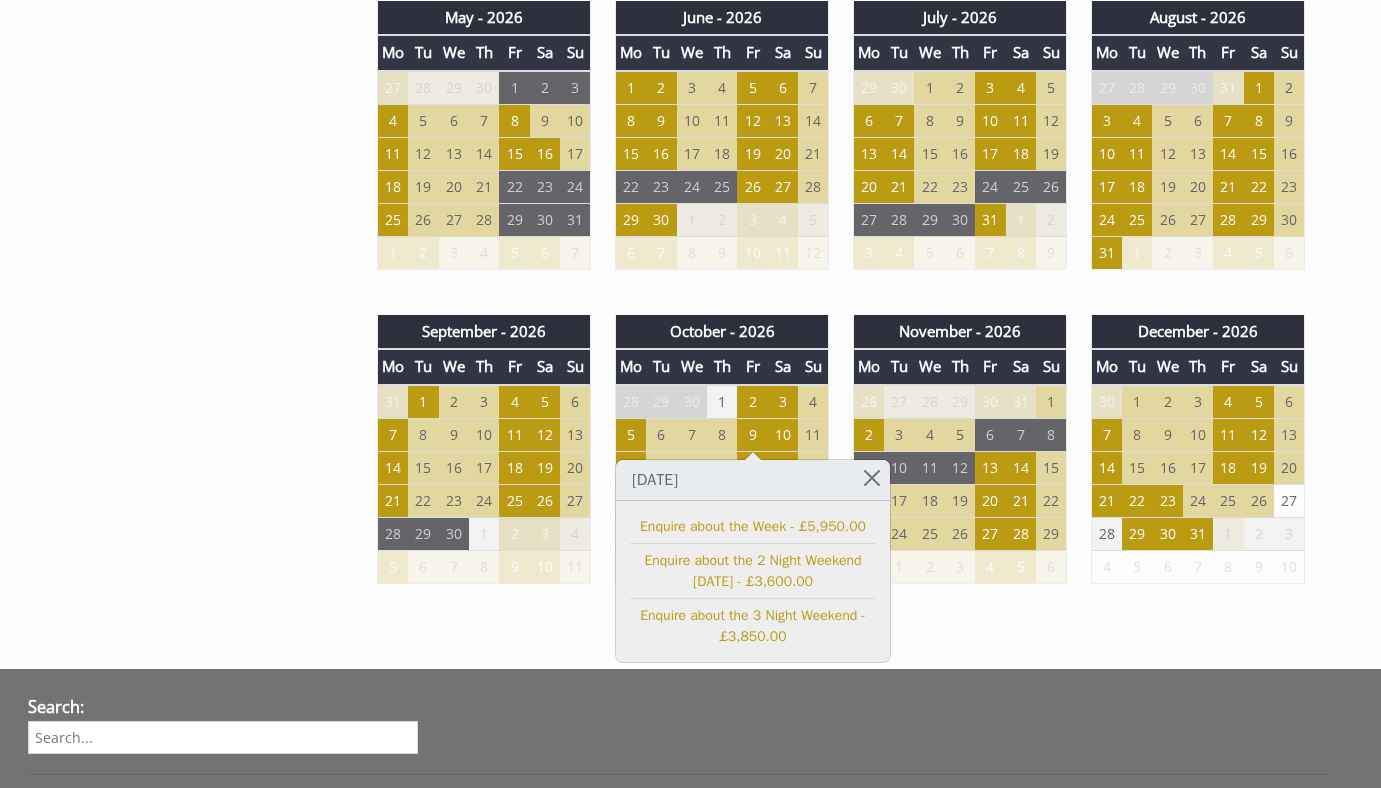 click on "Forest House  Our Property
Prices and Availability  Search for a stay
Things To Do  The local area
Contact Us  Enquire today
Date
13/07/2025
Search
Properties
Forest House
Overview
Video
FAQS" at bounding box center (690, -684) 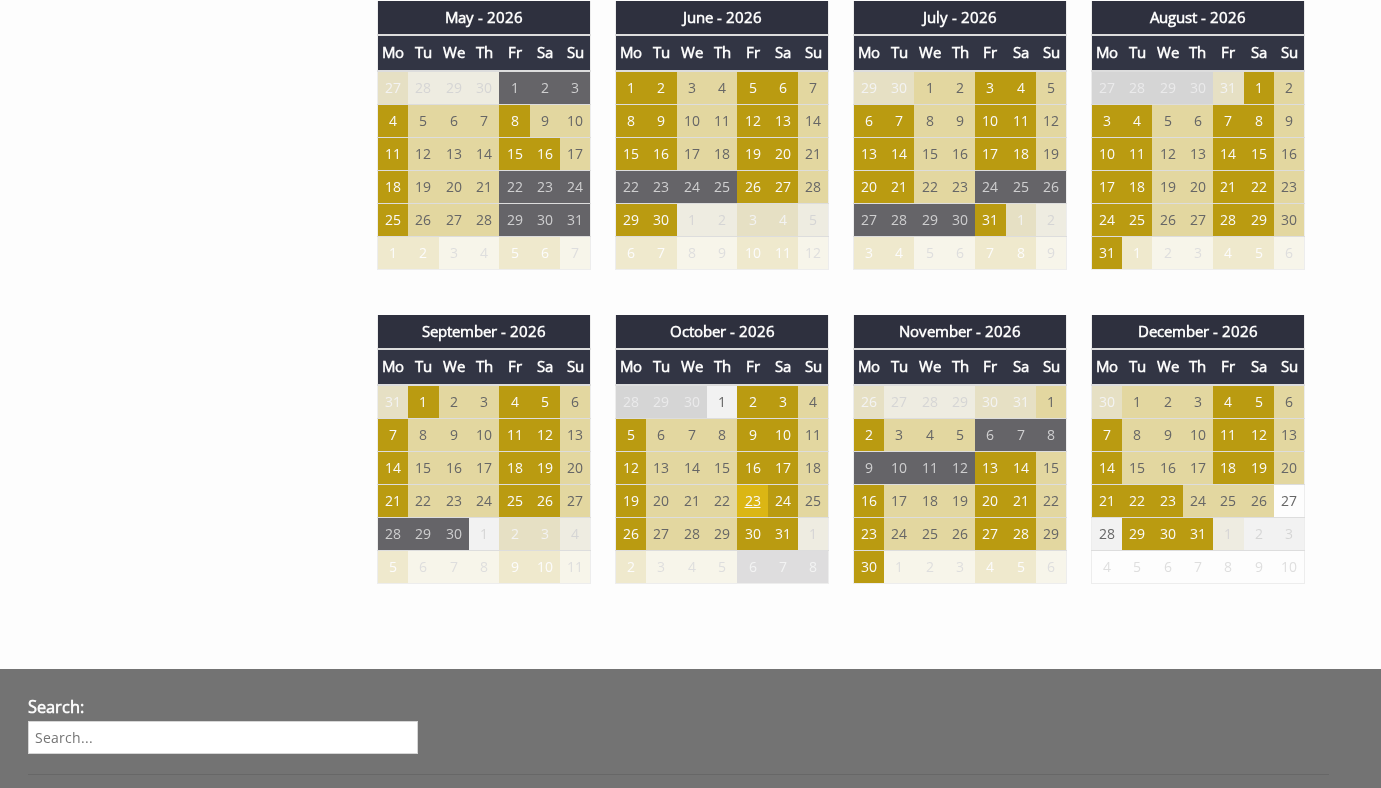 click on "23" at bounding box center [752, 500] 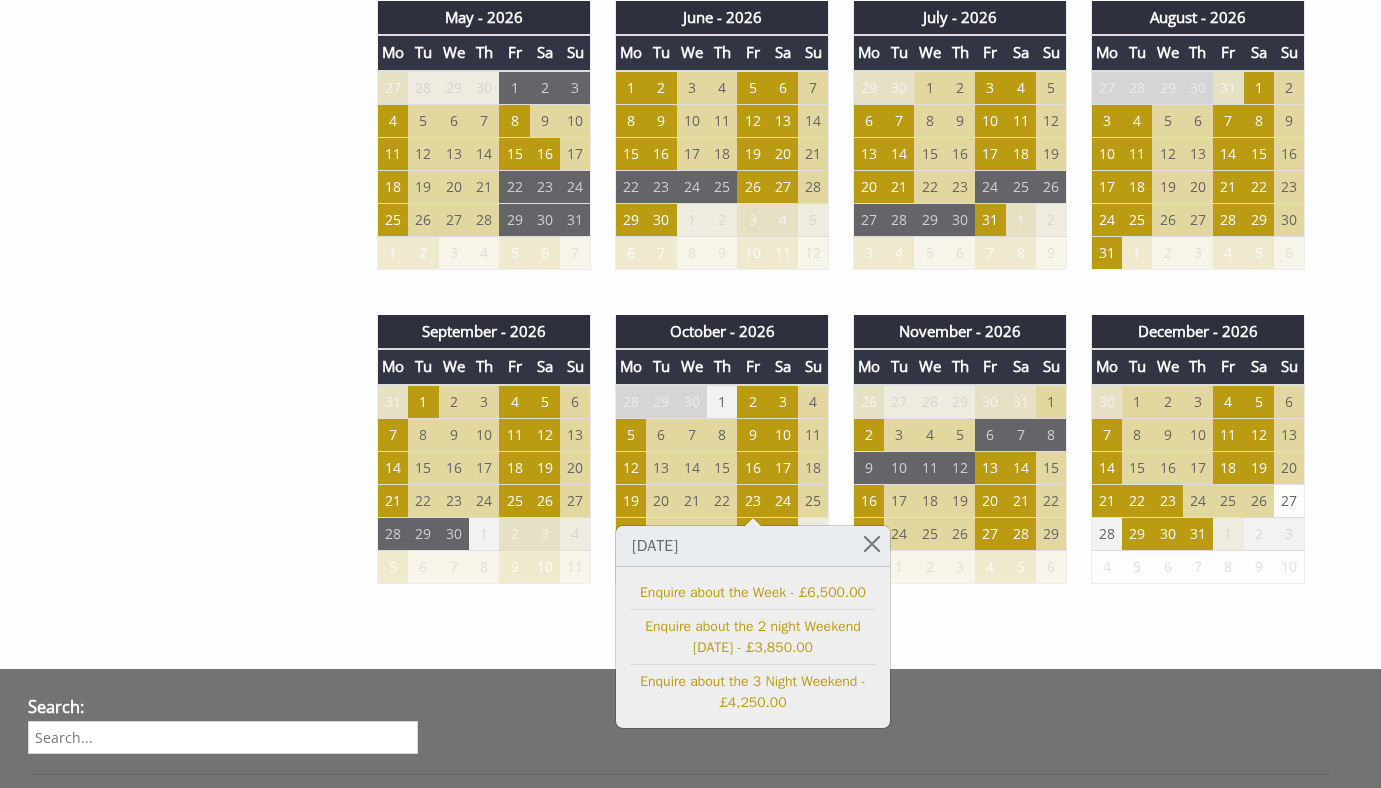 click on "Forest House  Our Property
Prices and Availability  Search for a stay
Things To Do  The local area
Contact Us  Enquire today
Date
13/07/2025
Search
Properties
Forest House
Overview
Video
FAQS" at bounding box center [690, -684] 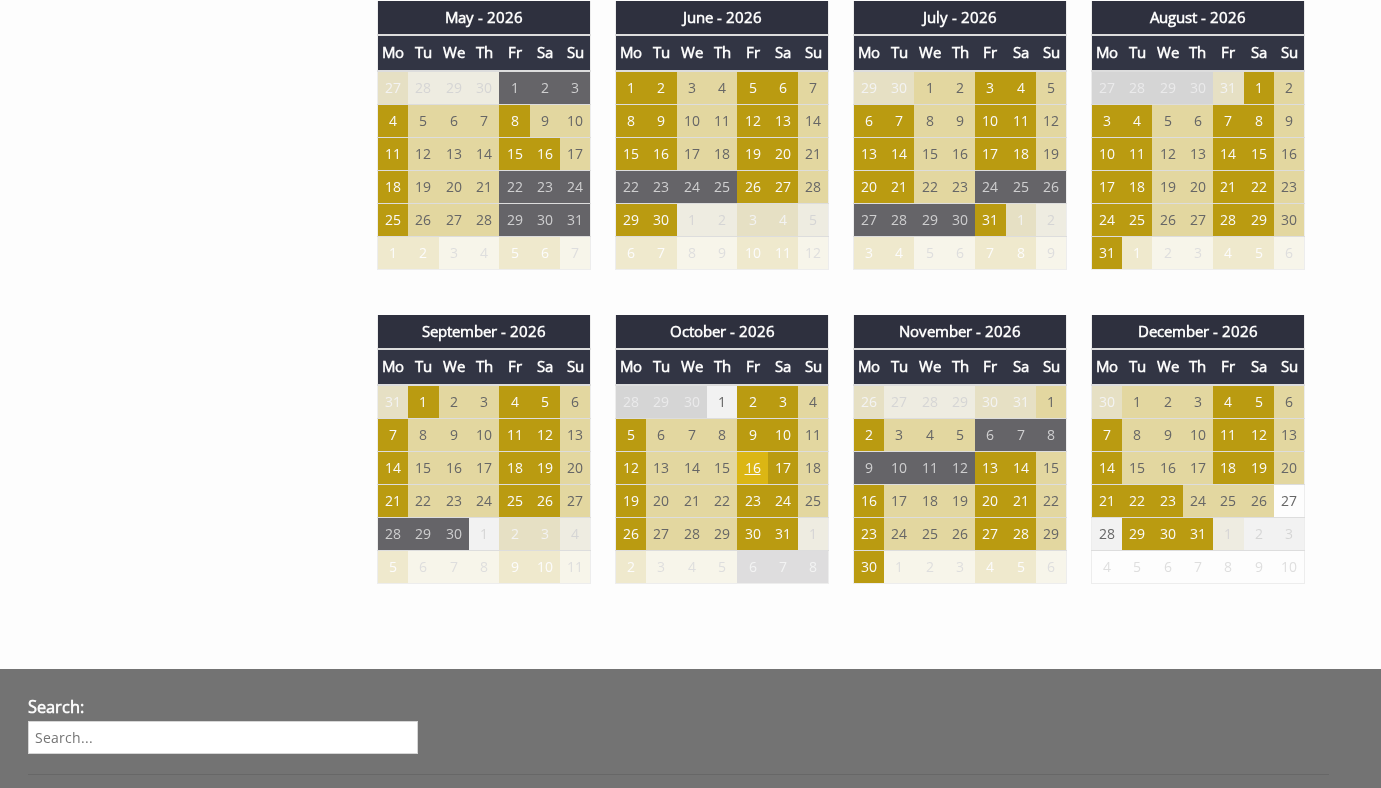 click on "16" at bounding box center (752, 467) 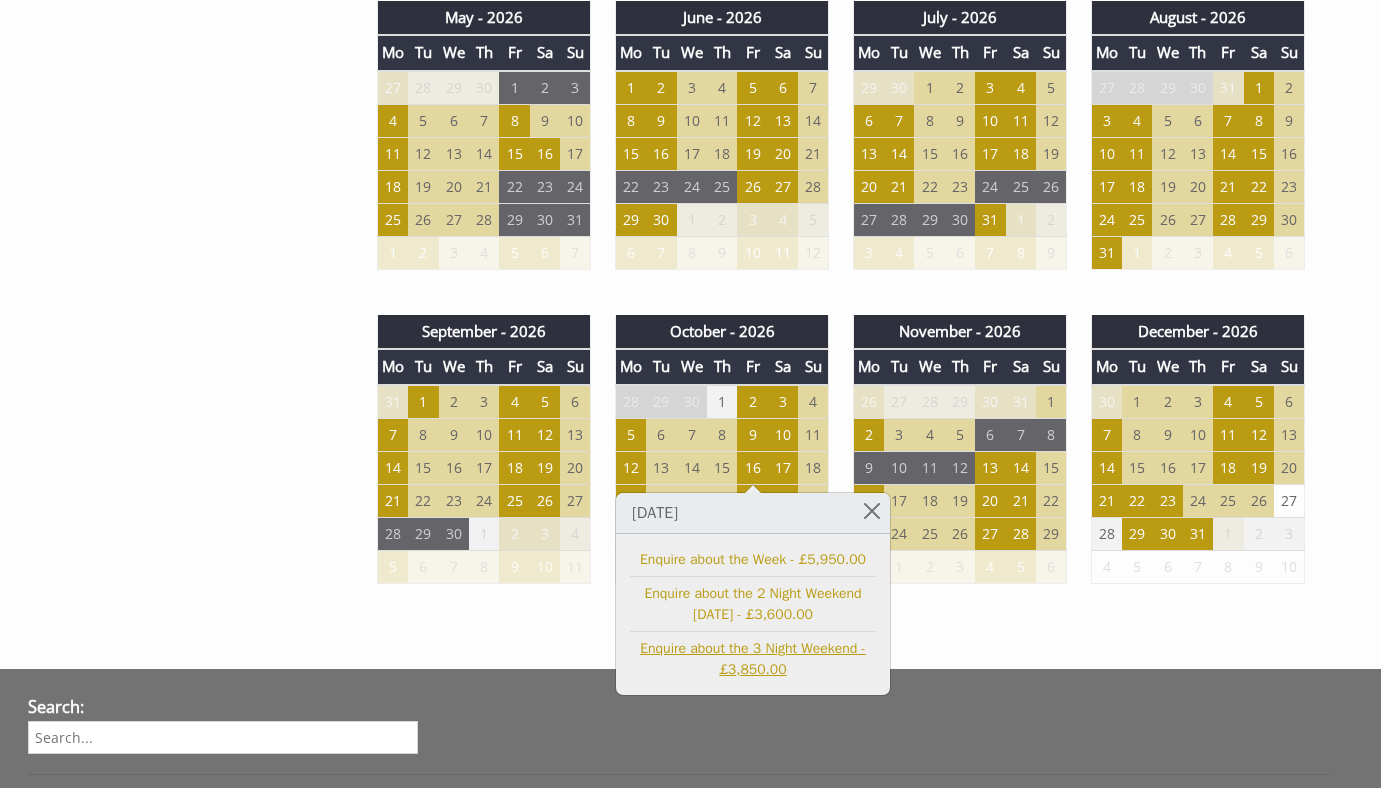 click on "Enquire about the 3 Night Weekend  - £3,850.00" at bounding box center [753, 659] 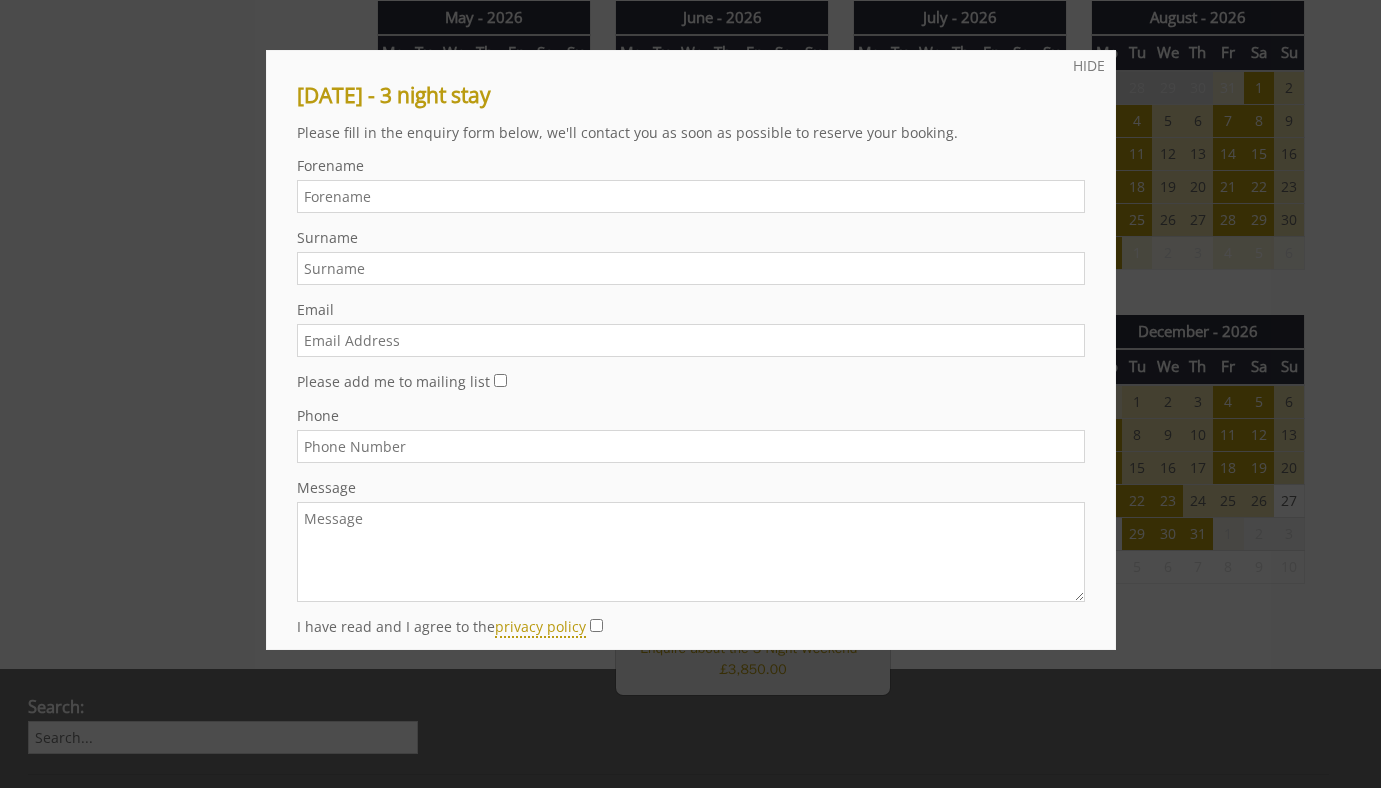 scroll, scrollTop: 86, scrollLeft: 0, axis: vertical 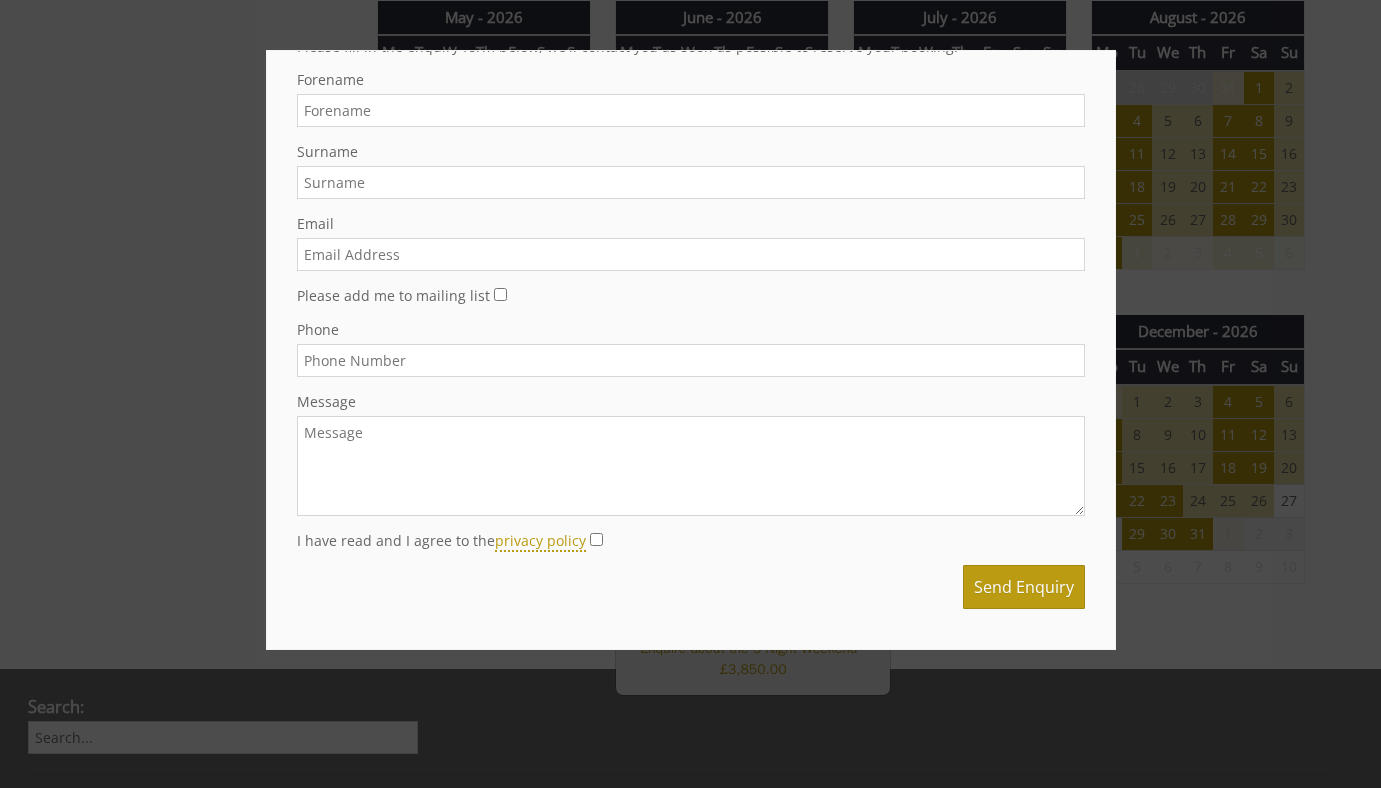click at bounding box center (690, 394) 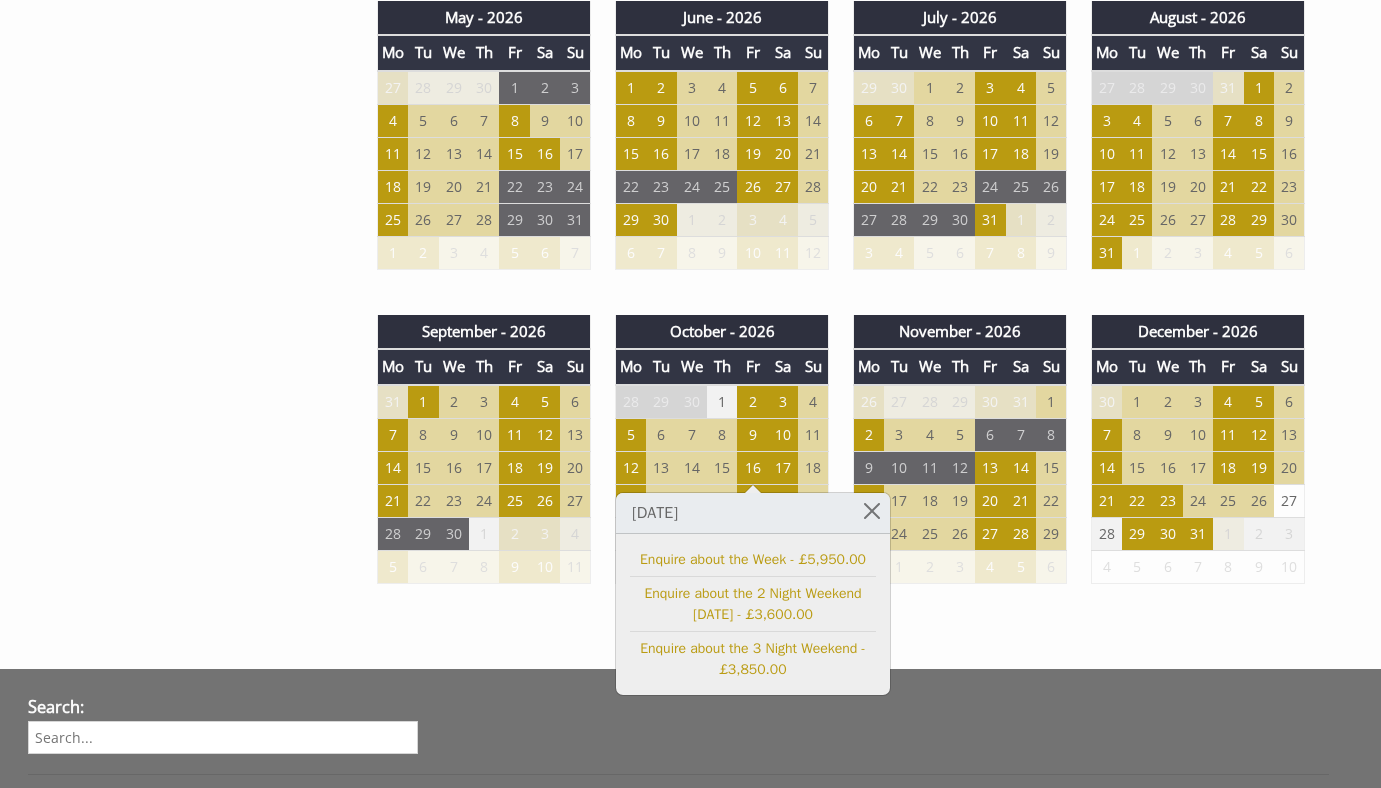 click on "Properties
Forest House
Overview
Video
Gallery
Availability
Special Offers
Catering
Feedback from our Guests
FAQS
Floor Plans
Extras
Things To Do
T&Cs
Prices and Availability
You can browse the calendar to find an available start date for your stay by clicking on a start date or by entering your Arrival & Departure dates below.
Search for a Stay
Search
Check-In / Check-Out
16:00 / 10:00
Key
Available Start Date" at bounding box center (678, -372) 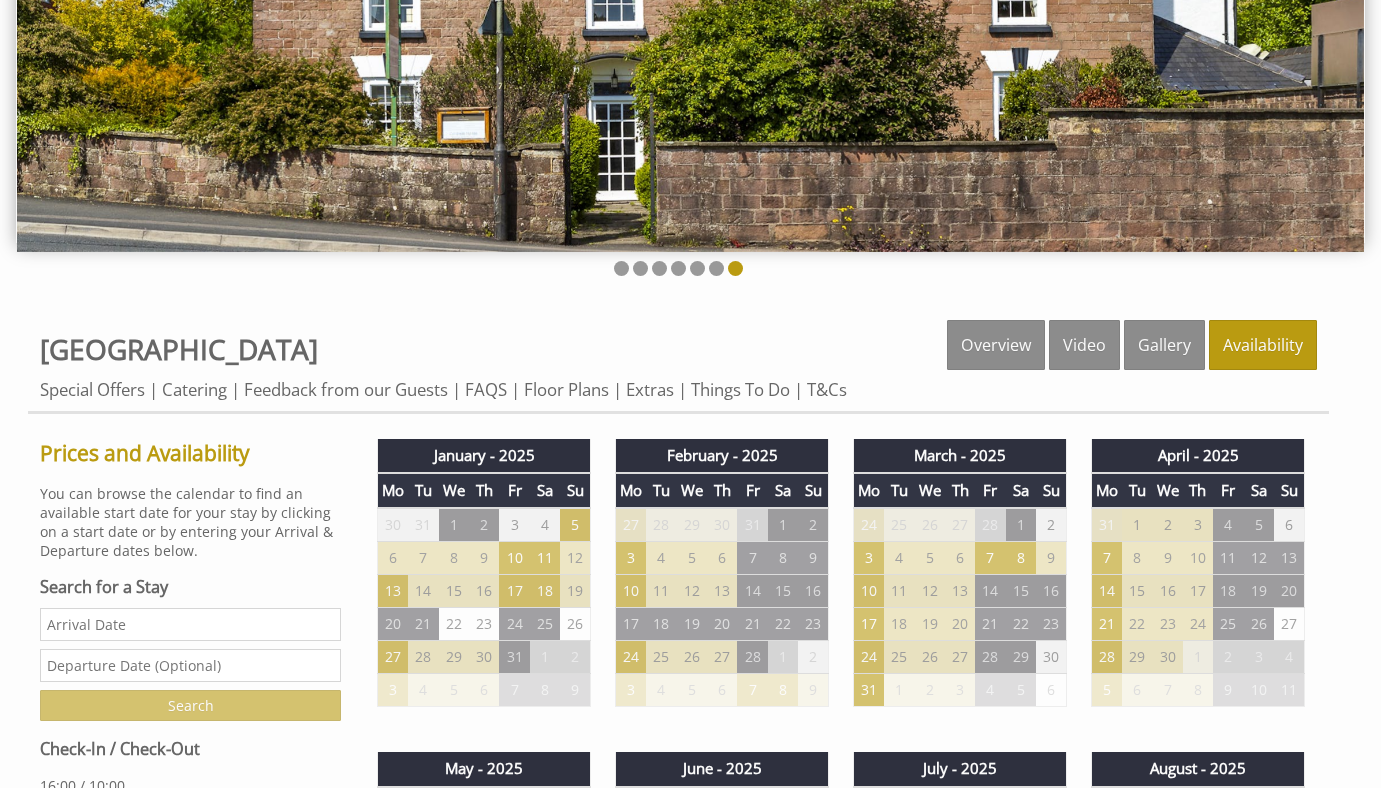 scroll, scrollTop: 368, scrollLeft: 0, axis: vertical 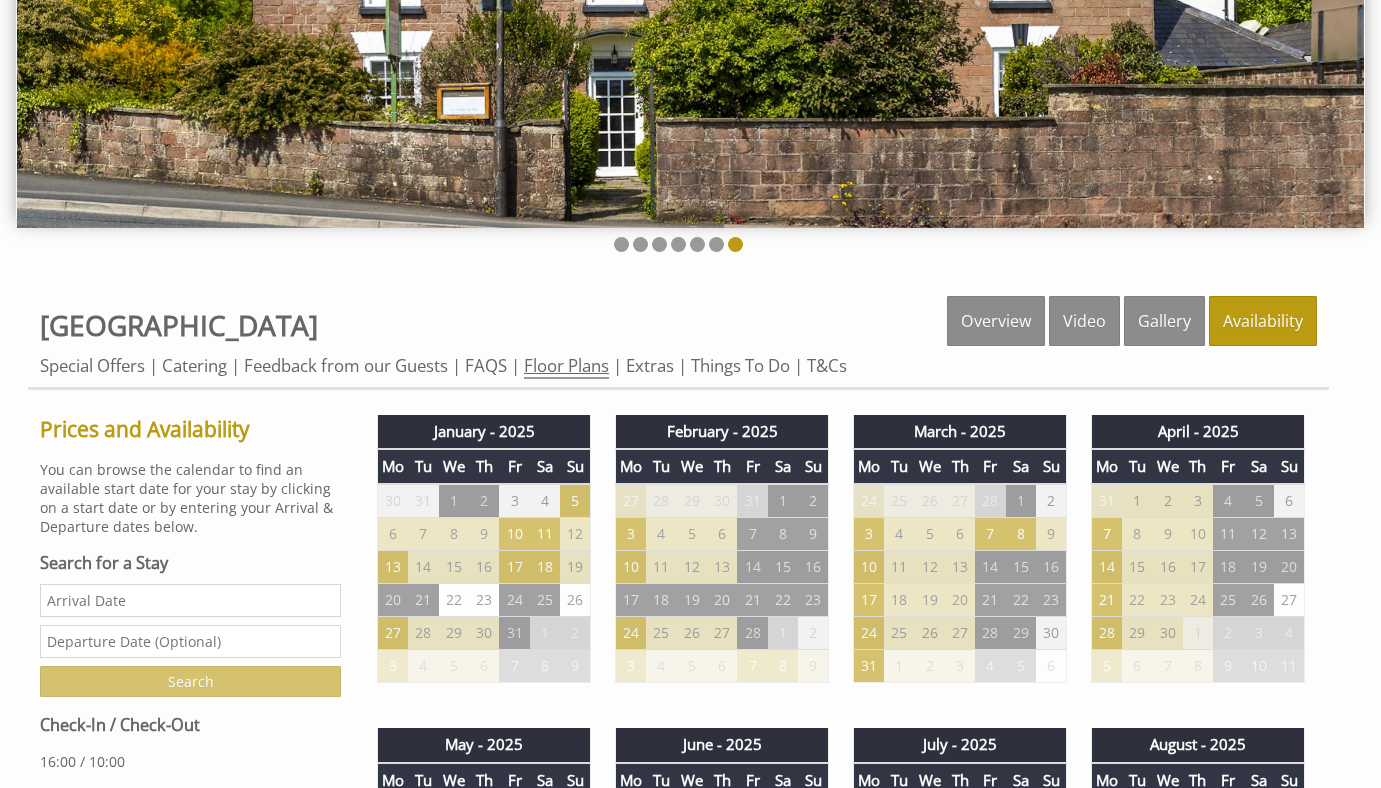 click on "Floor Plans" at bounding box center [566, 366] 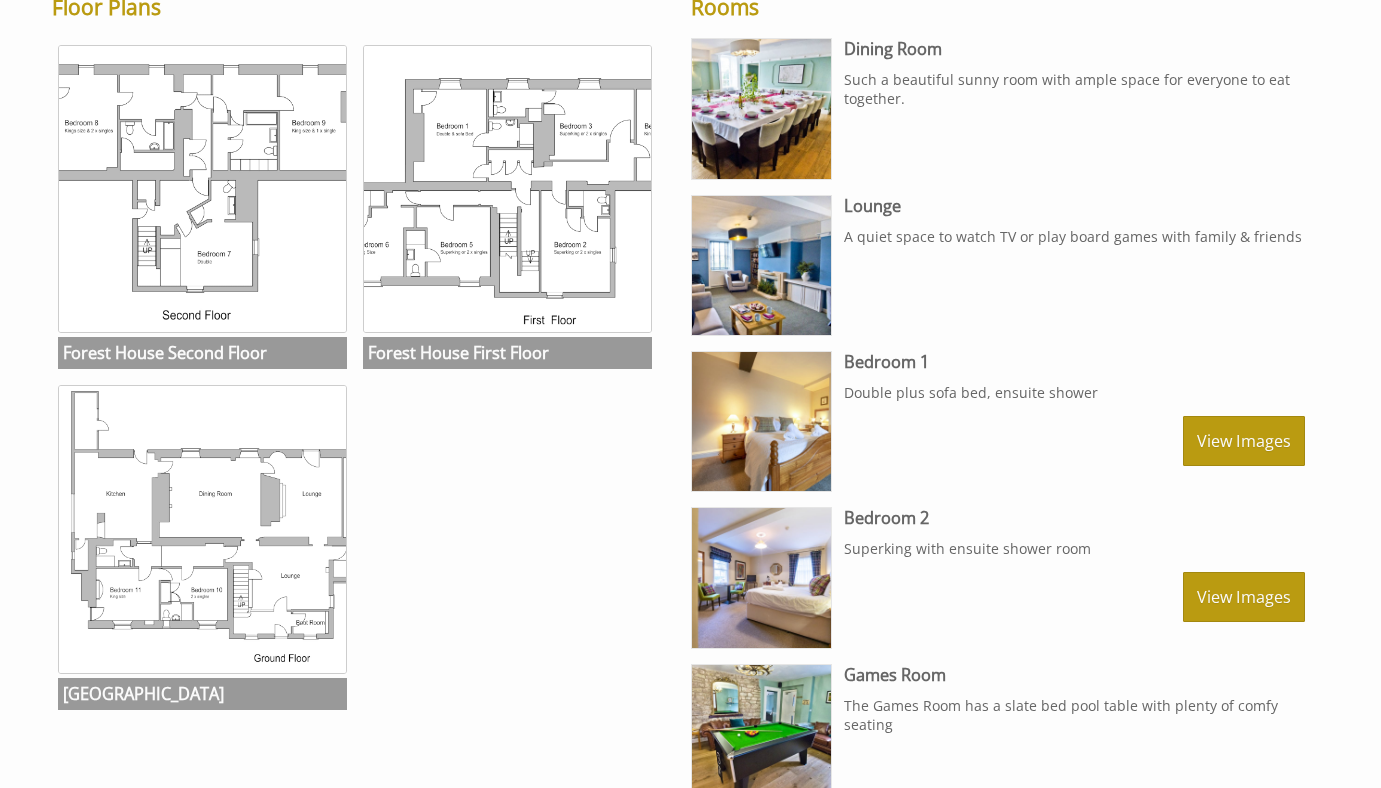 scroll, scrollTop: 800, scrollLeft: 0, axis: vertical 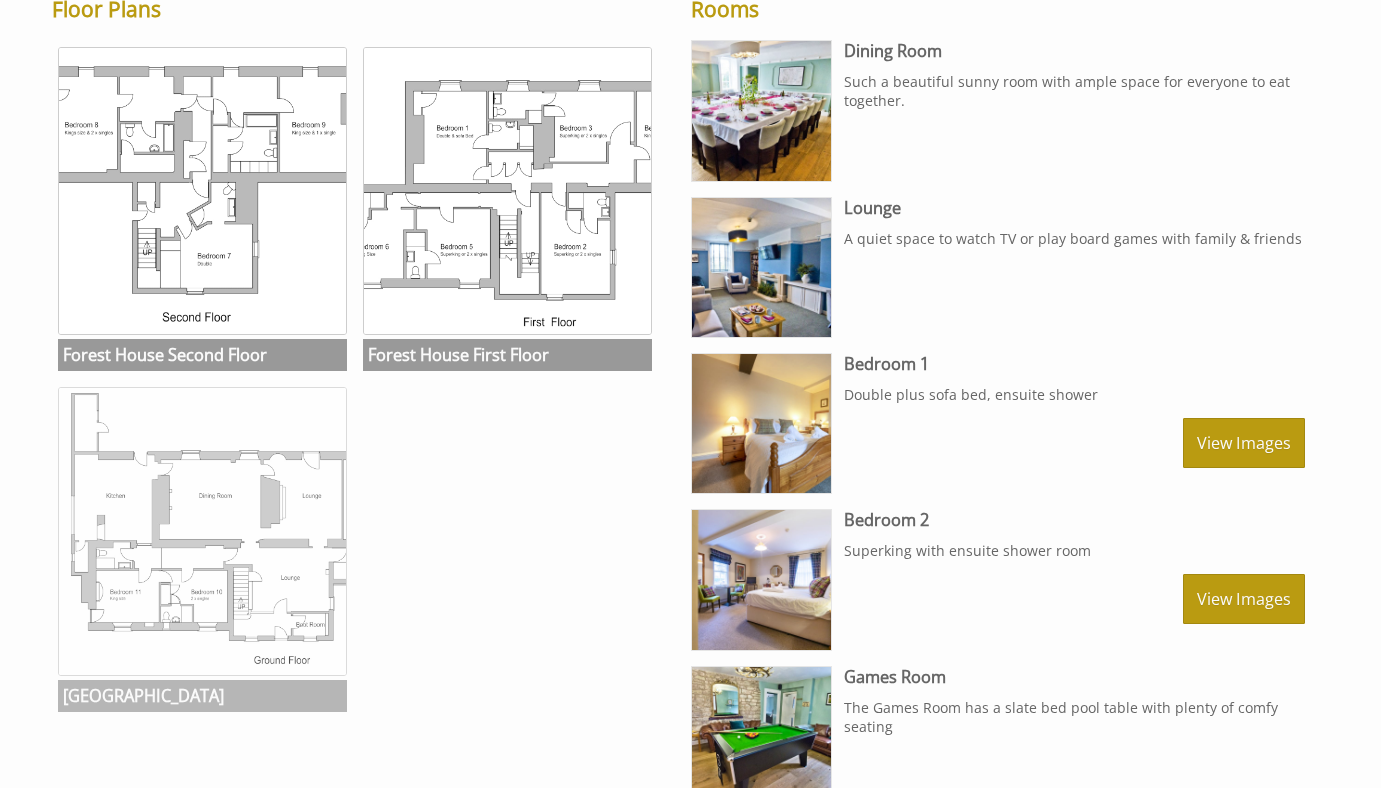 click at bounding box center (202, 531) 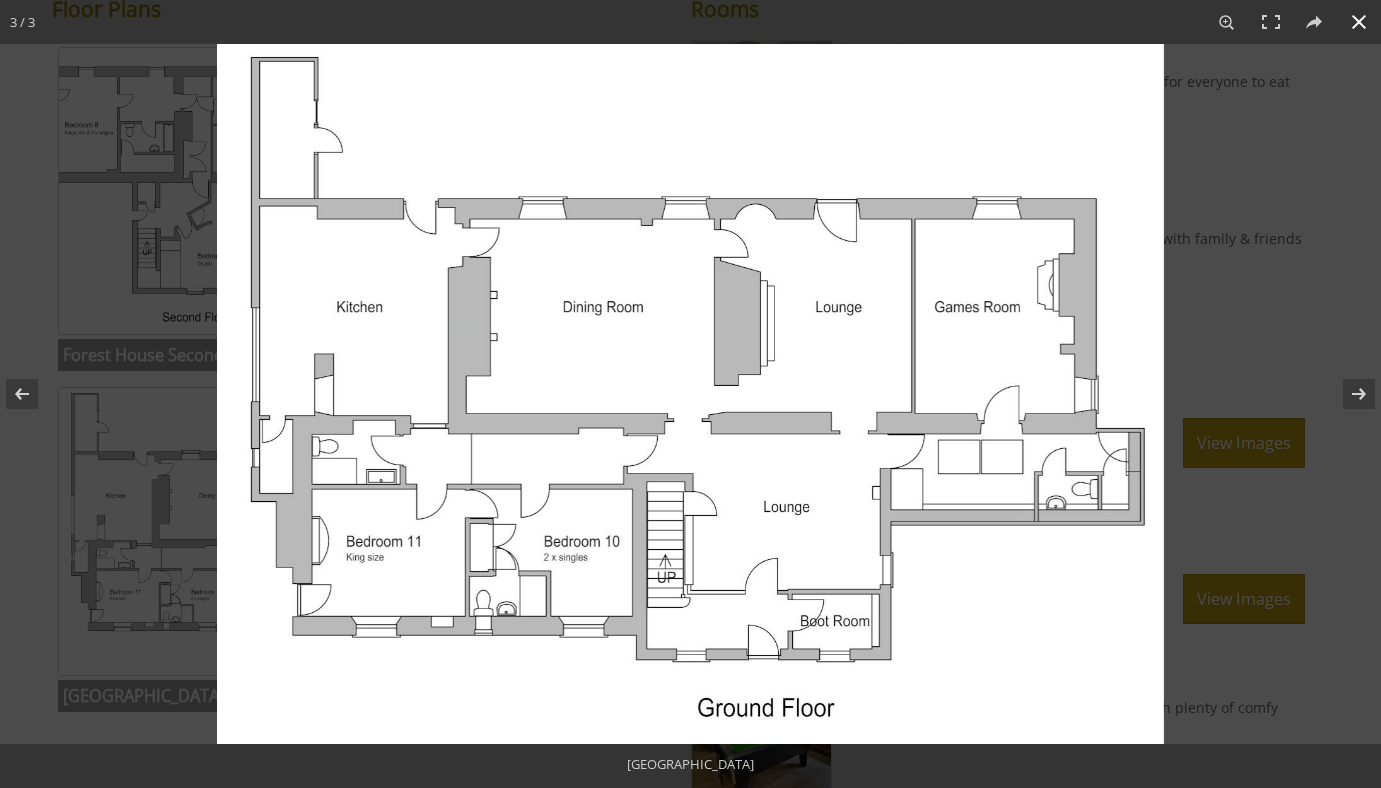 click at bounding box center (1359, 22) 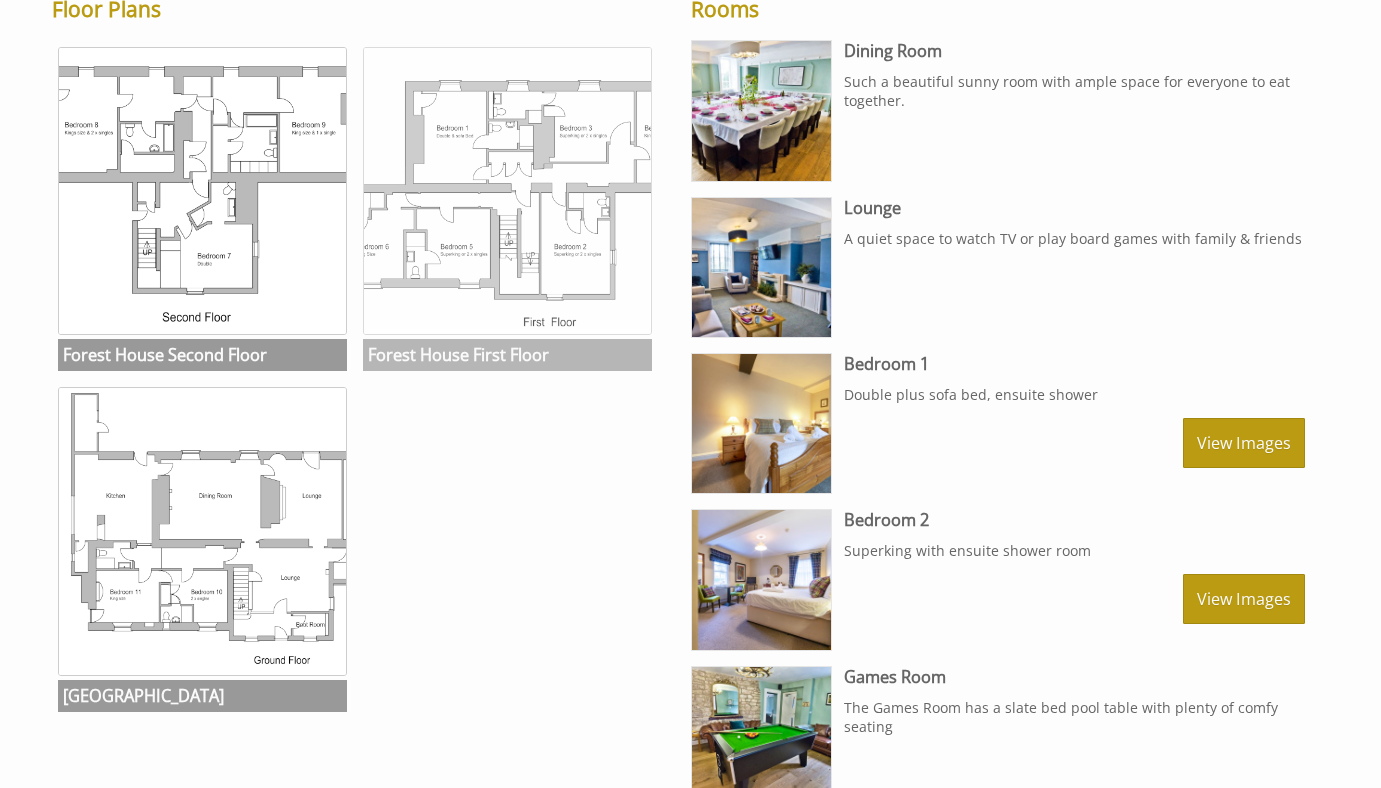 click at bounding box center [507, 191] 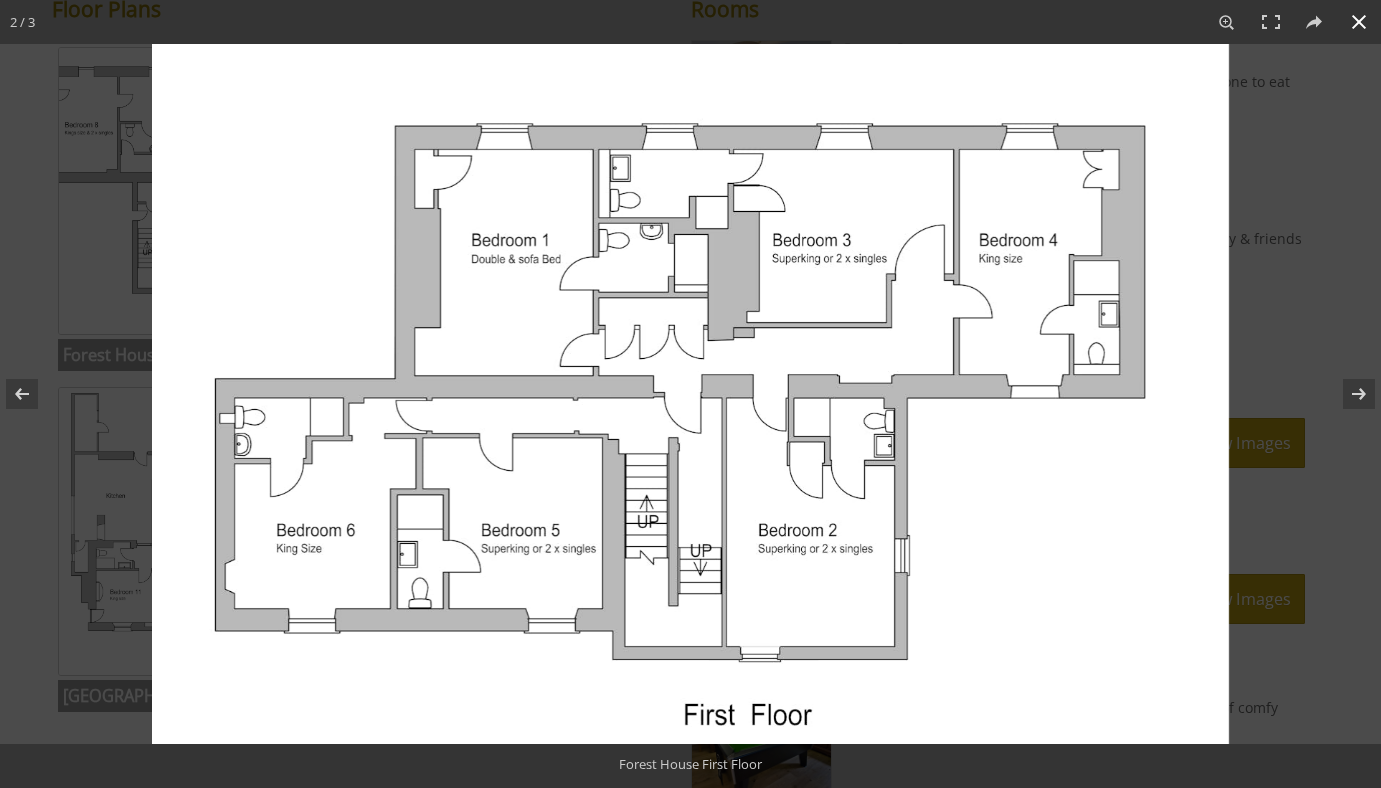 click at bounding box center [842, 438] 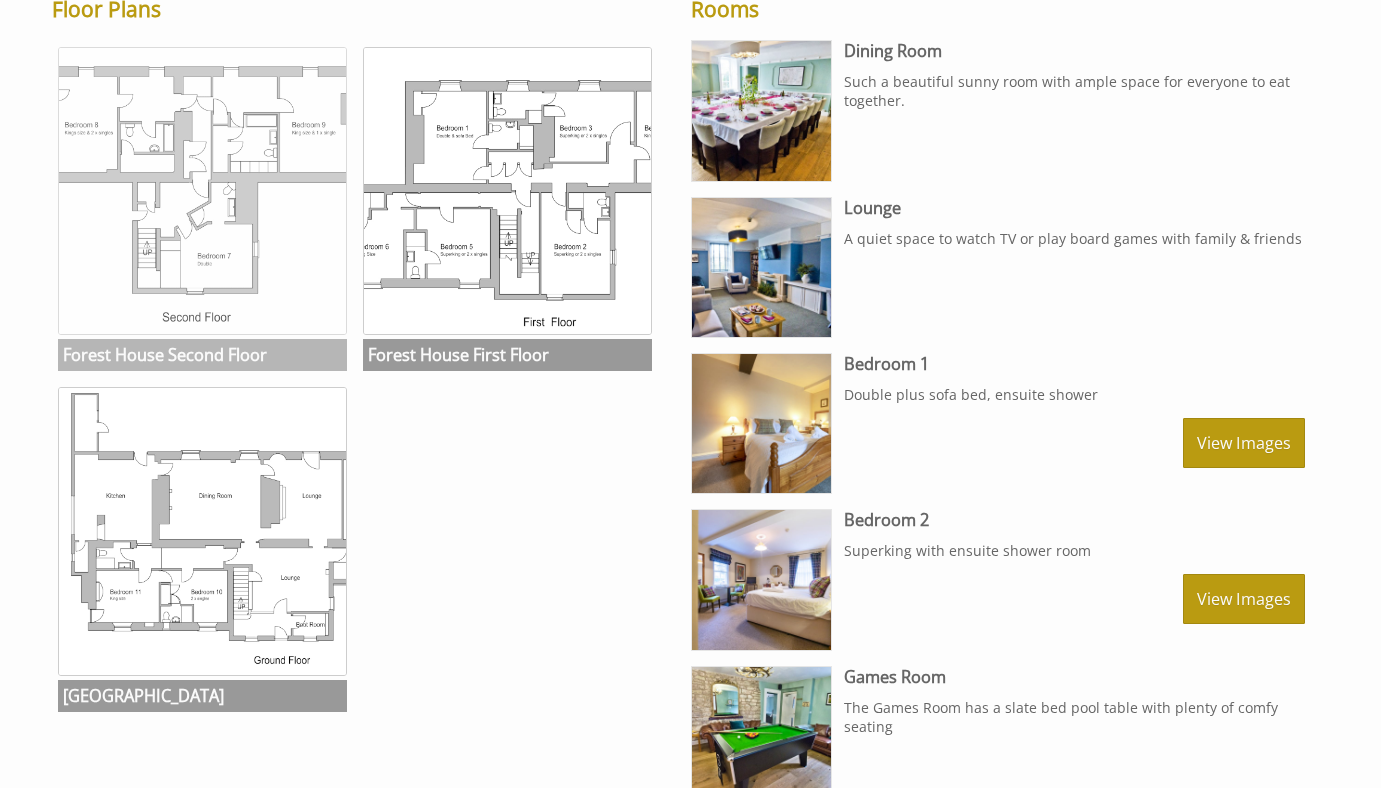 click at bounding box center [202, 191] 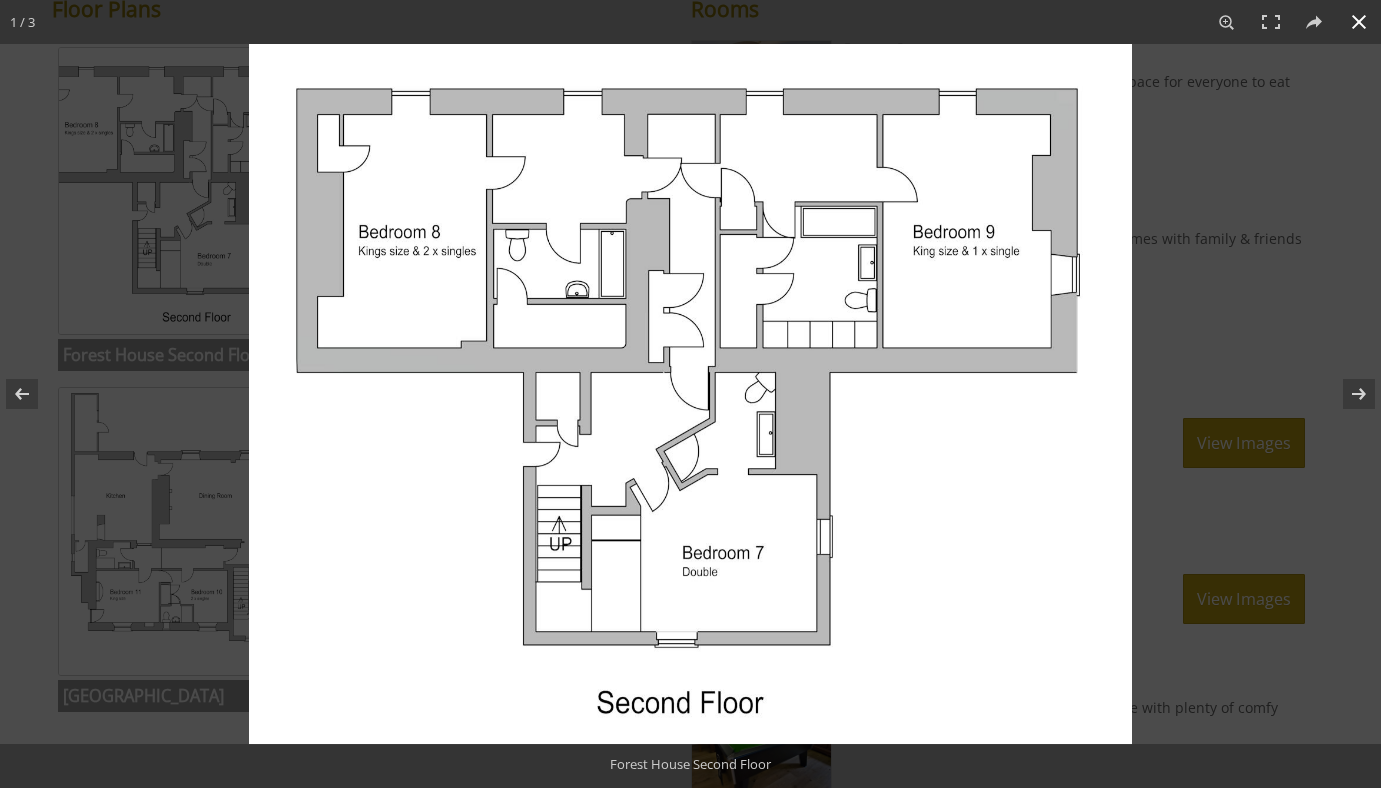 click at bounding box center (939, 438) 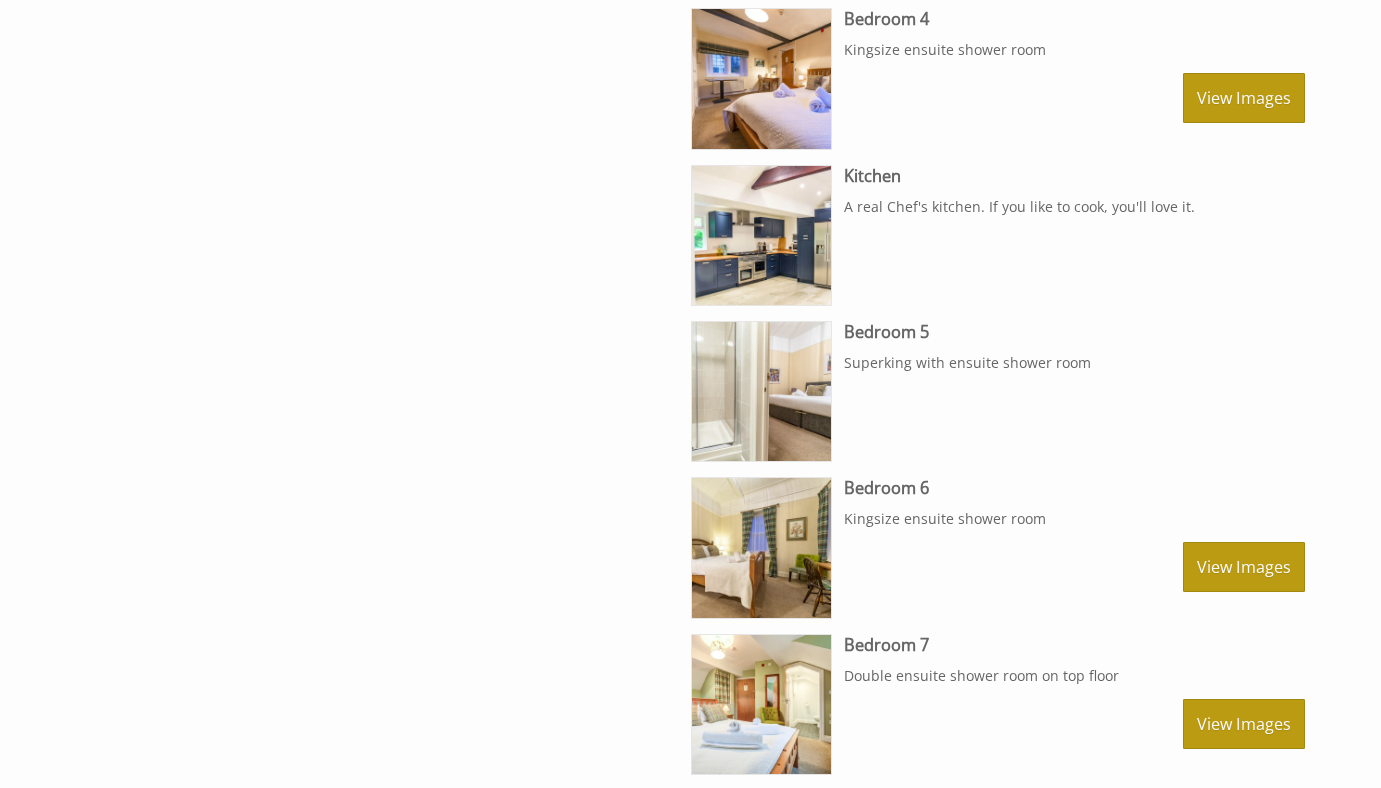 scroll, scrollTop: 1800, scrollLeft: 0, axis: vertical 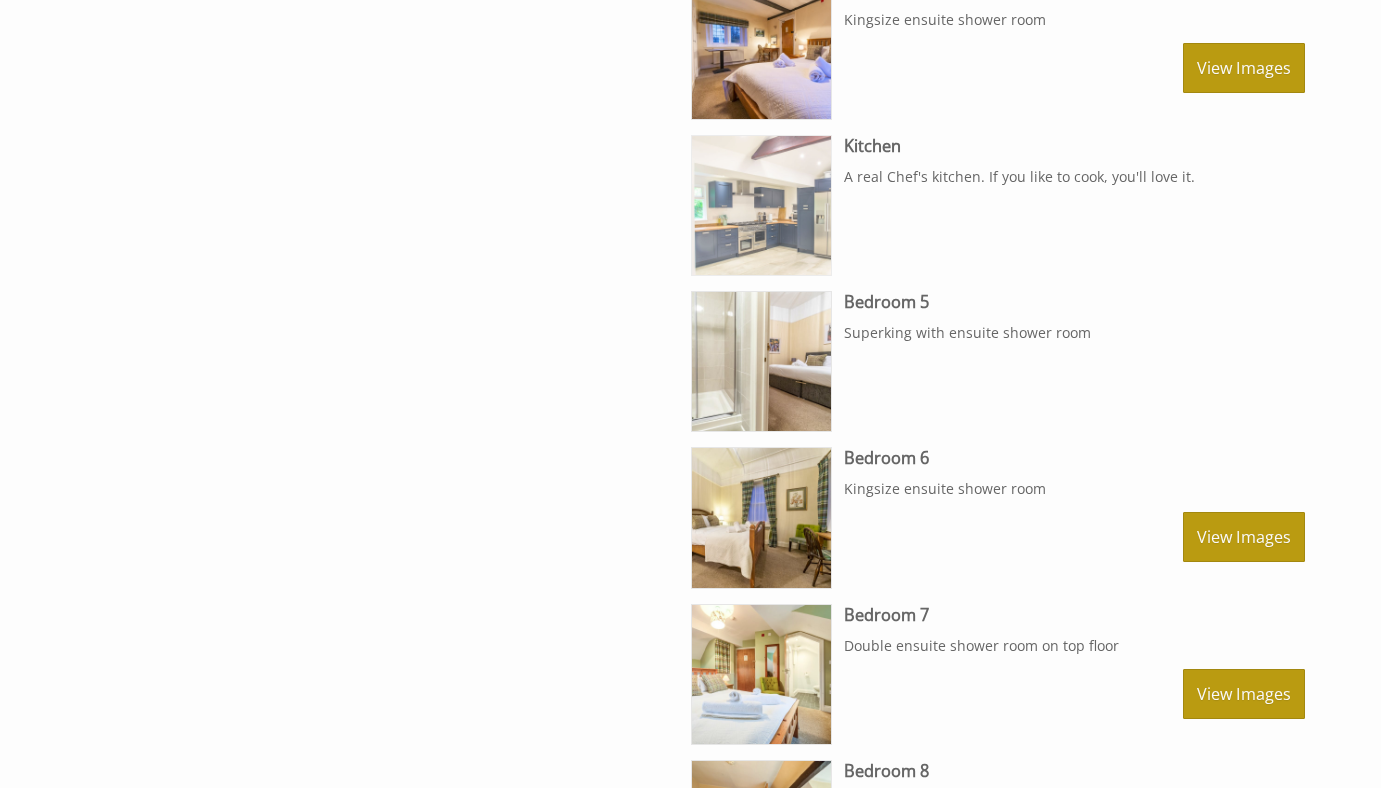 click at bounding box center (761, 205) 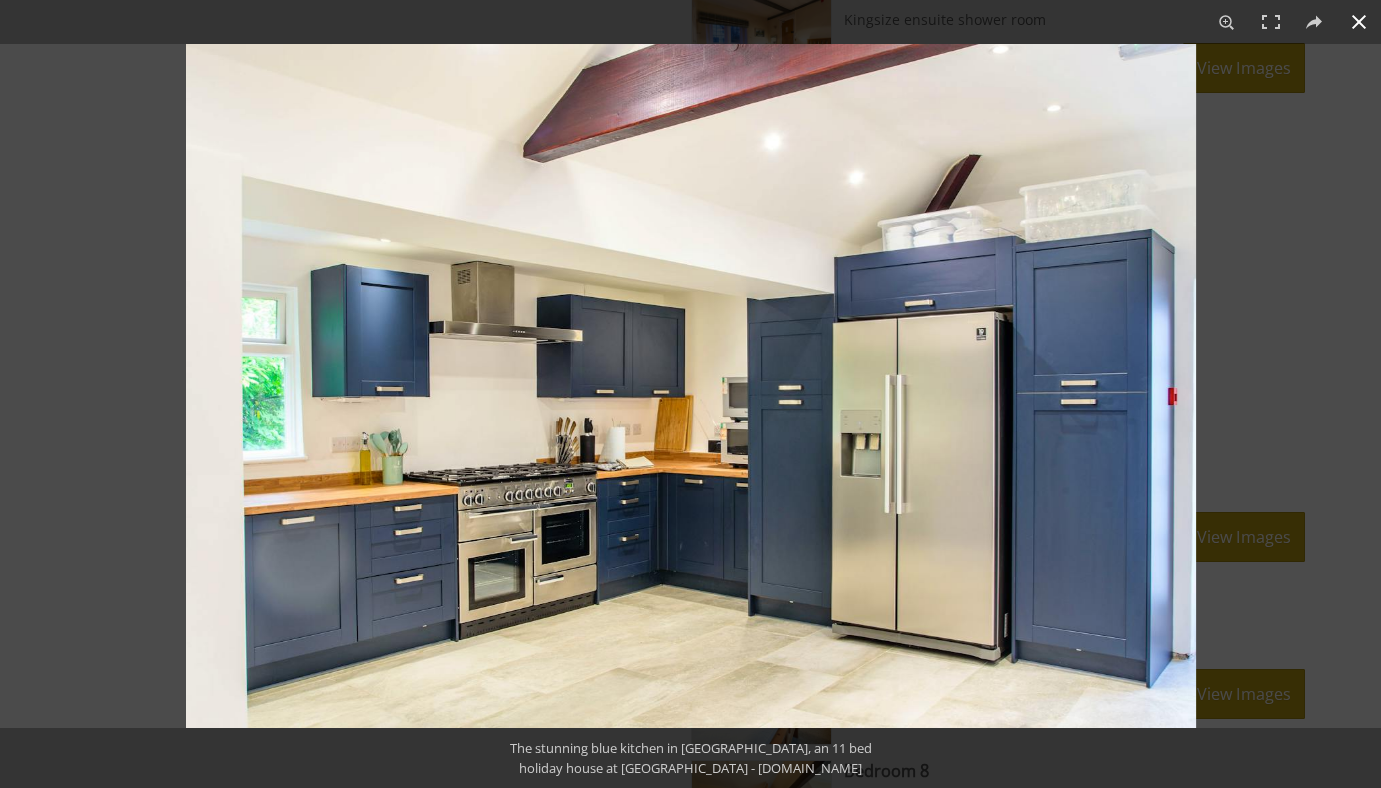 click at bounding box center (1359, 22) 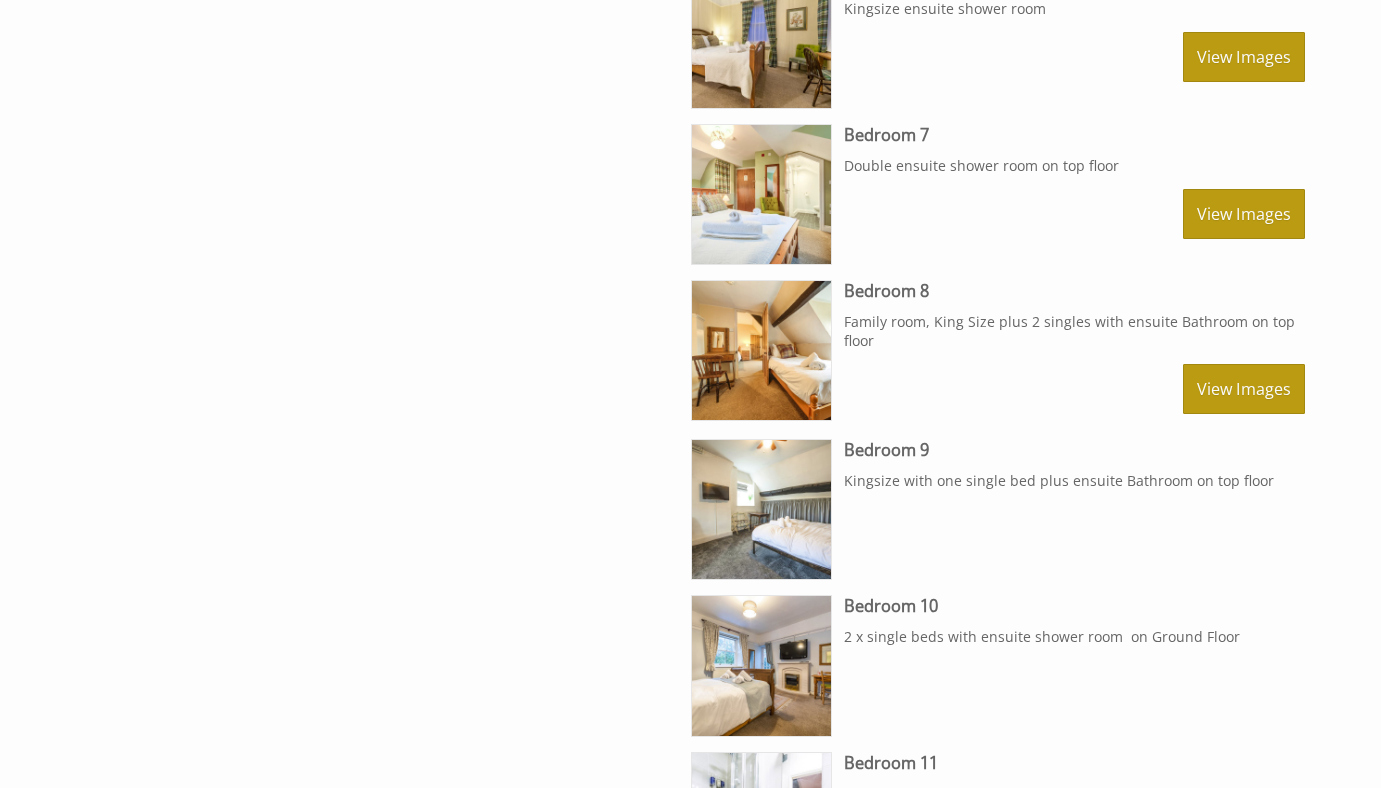 scroll, scrollTop: 2288, scrollLeft: 0, axis: vertical 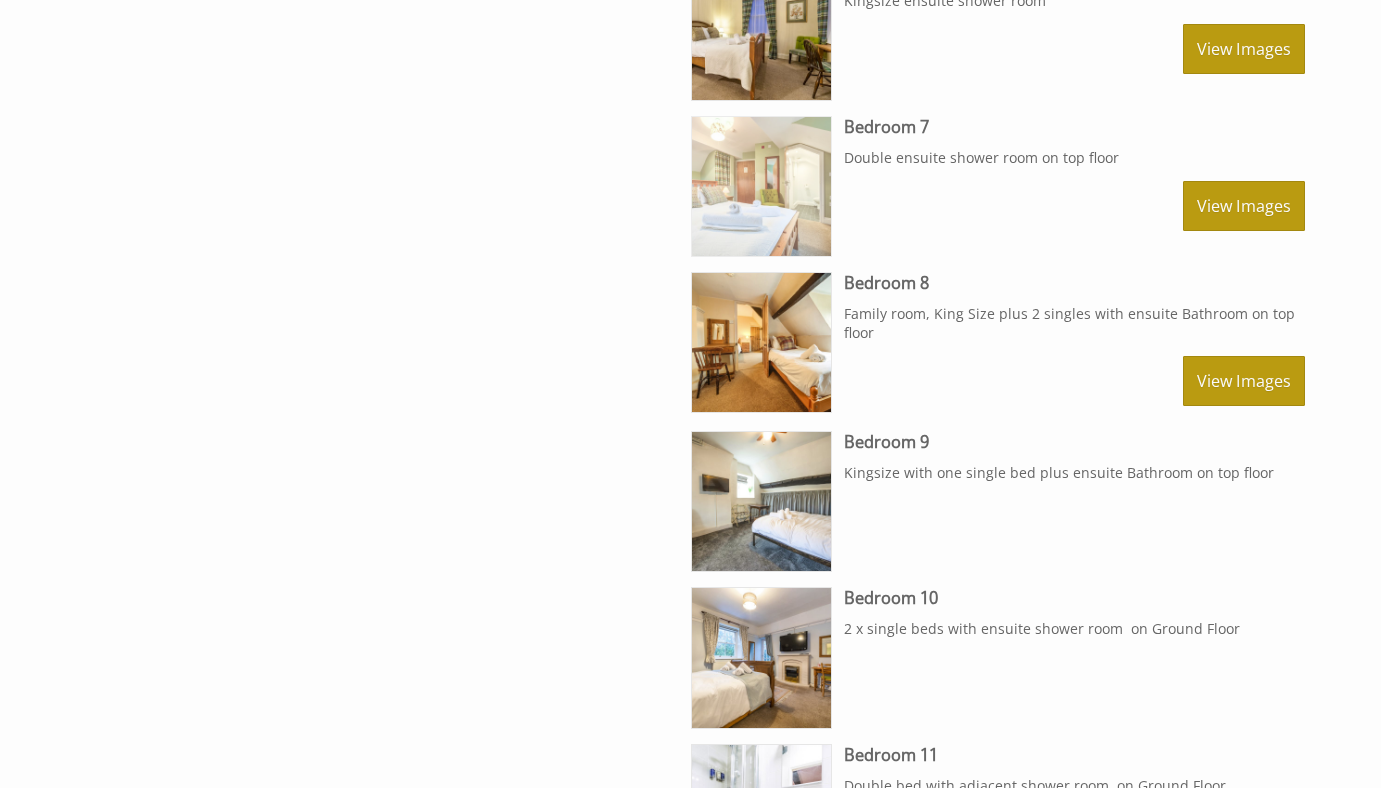 click at bounding box center [761, 186] 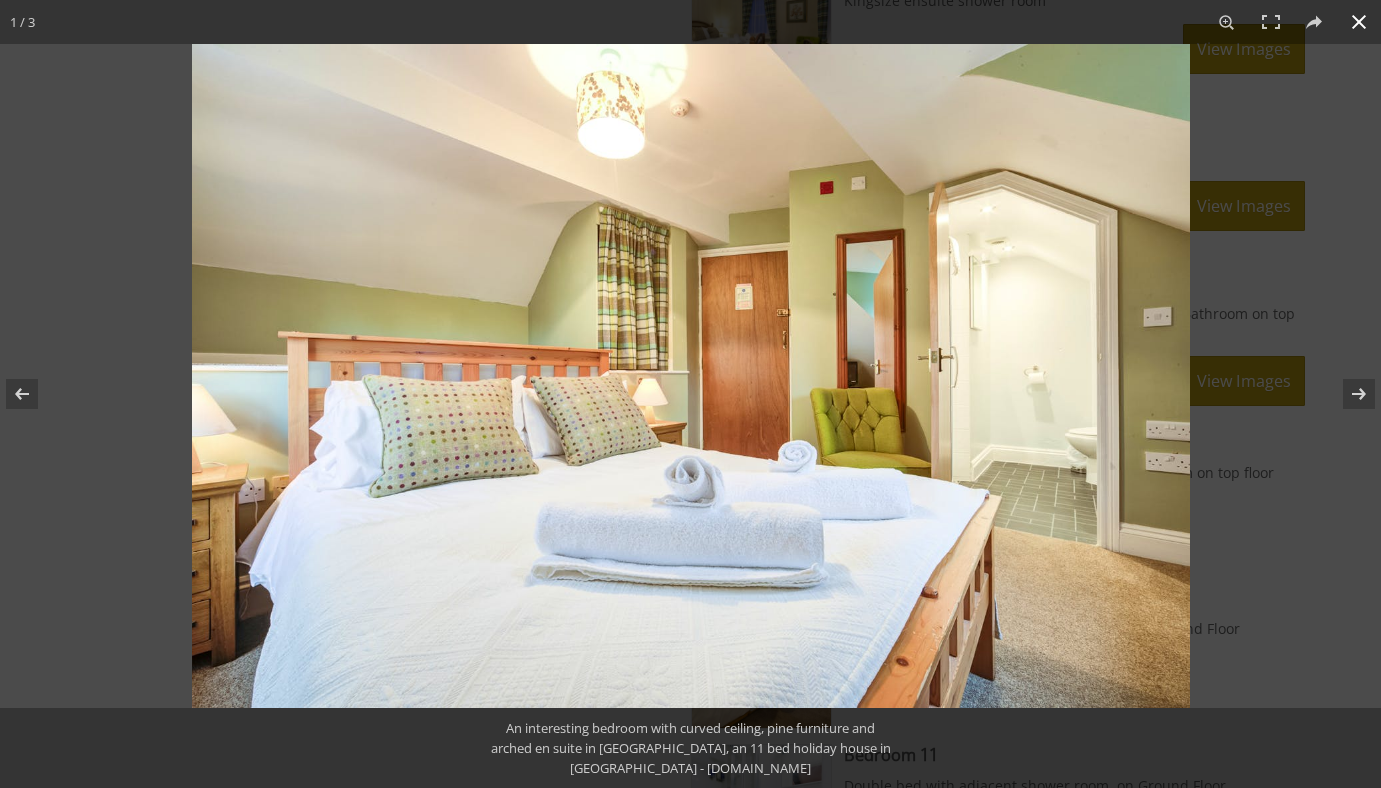 click at bounding box center [882, 438] 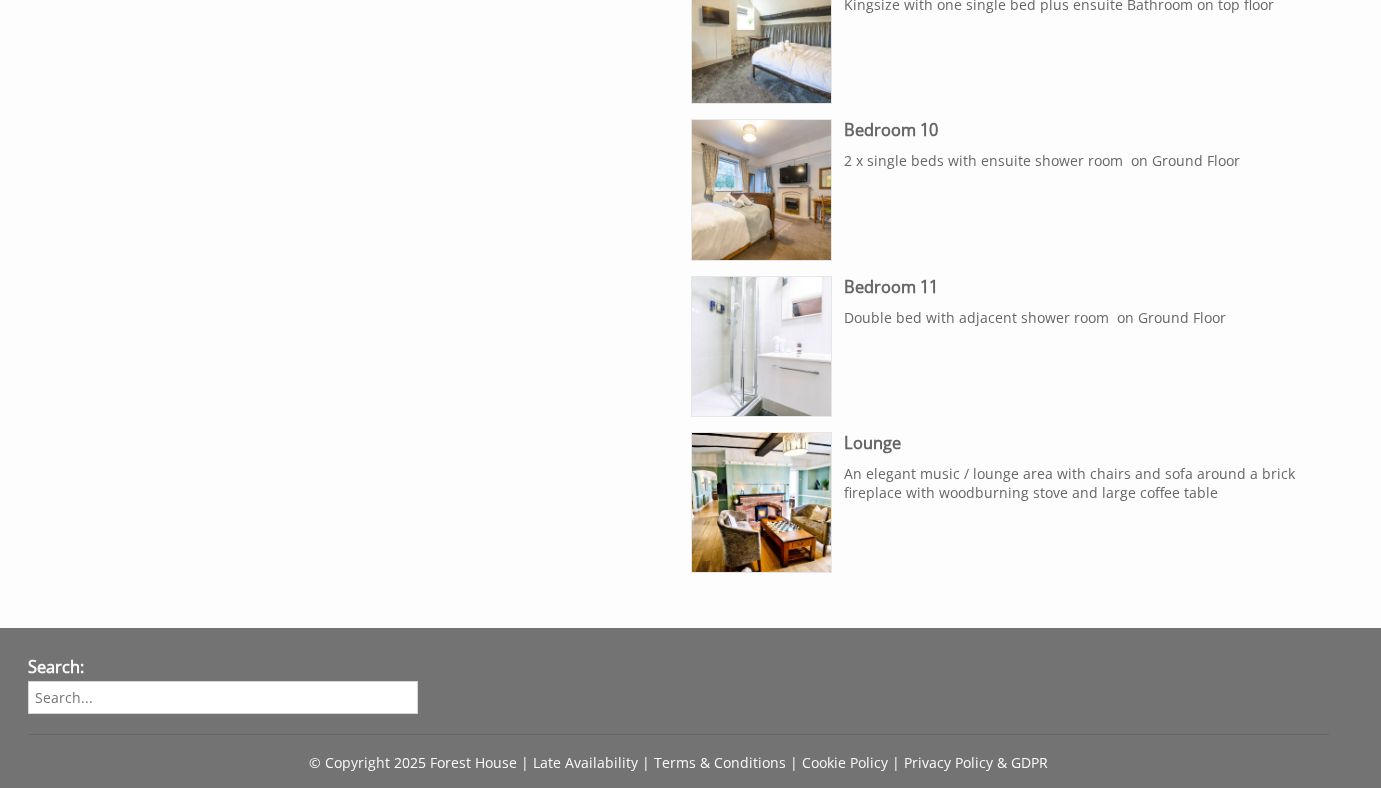 scroll, scrollTop: 2755, scrollLeft: 0, axis: vertical 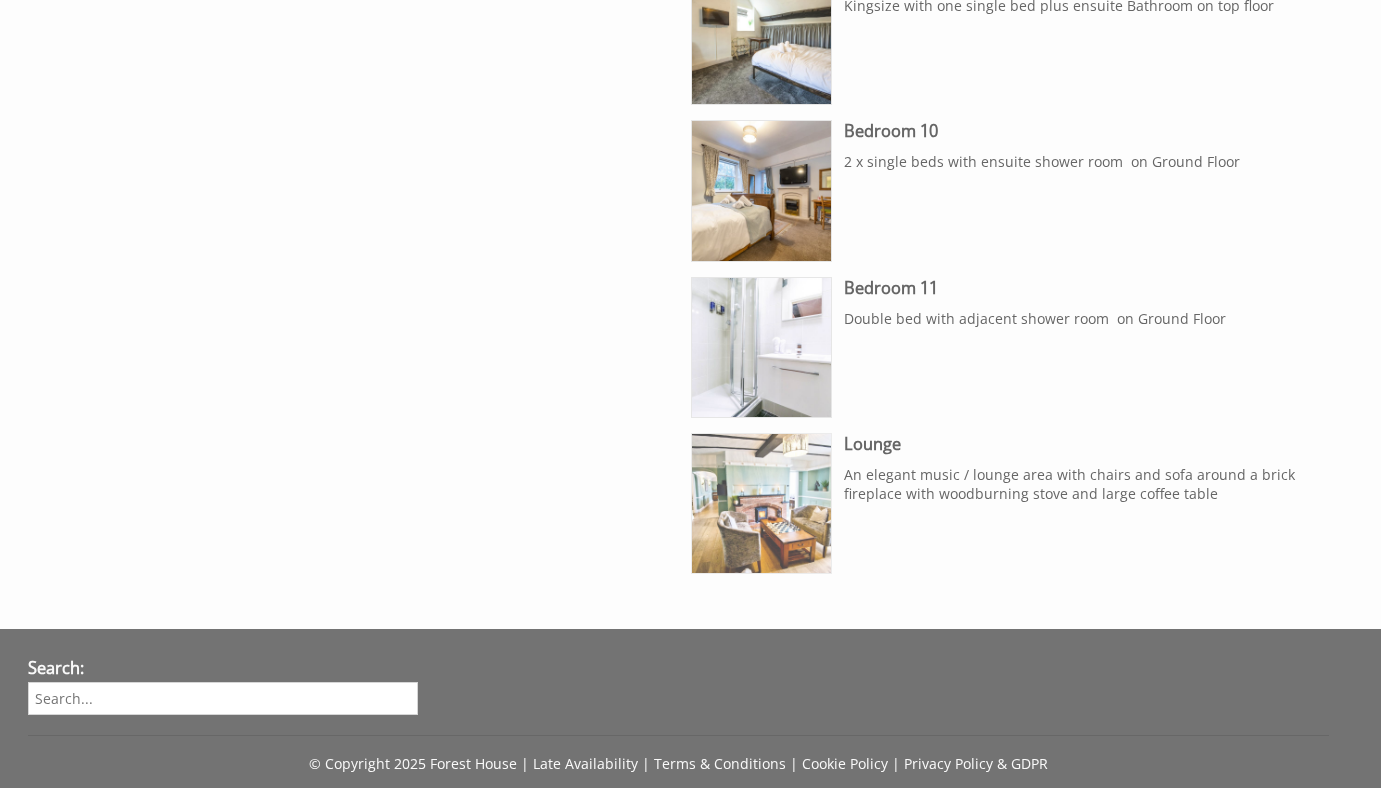 click at bounding box center (761, 503) 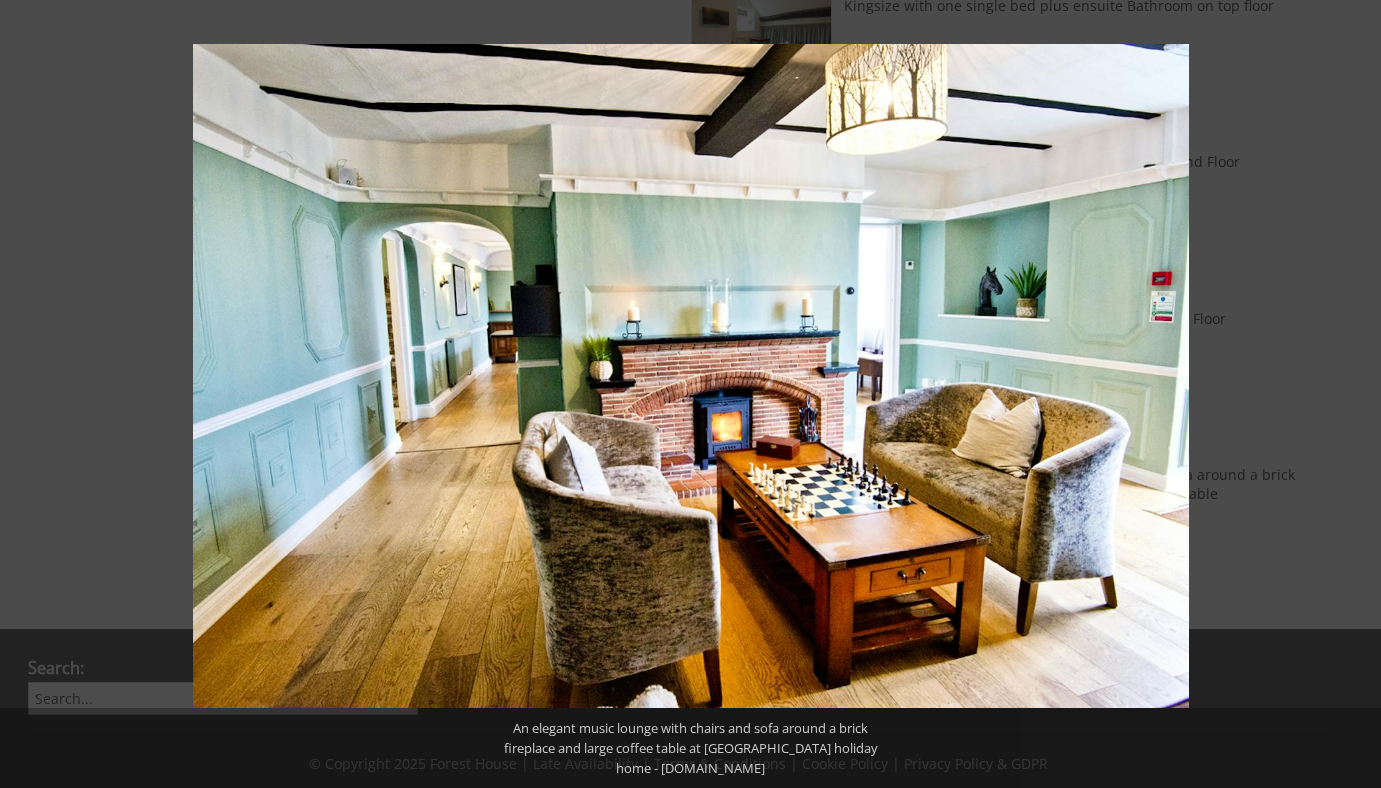 click at bounding box center [883, 438] 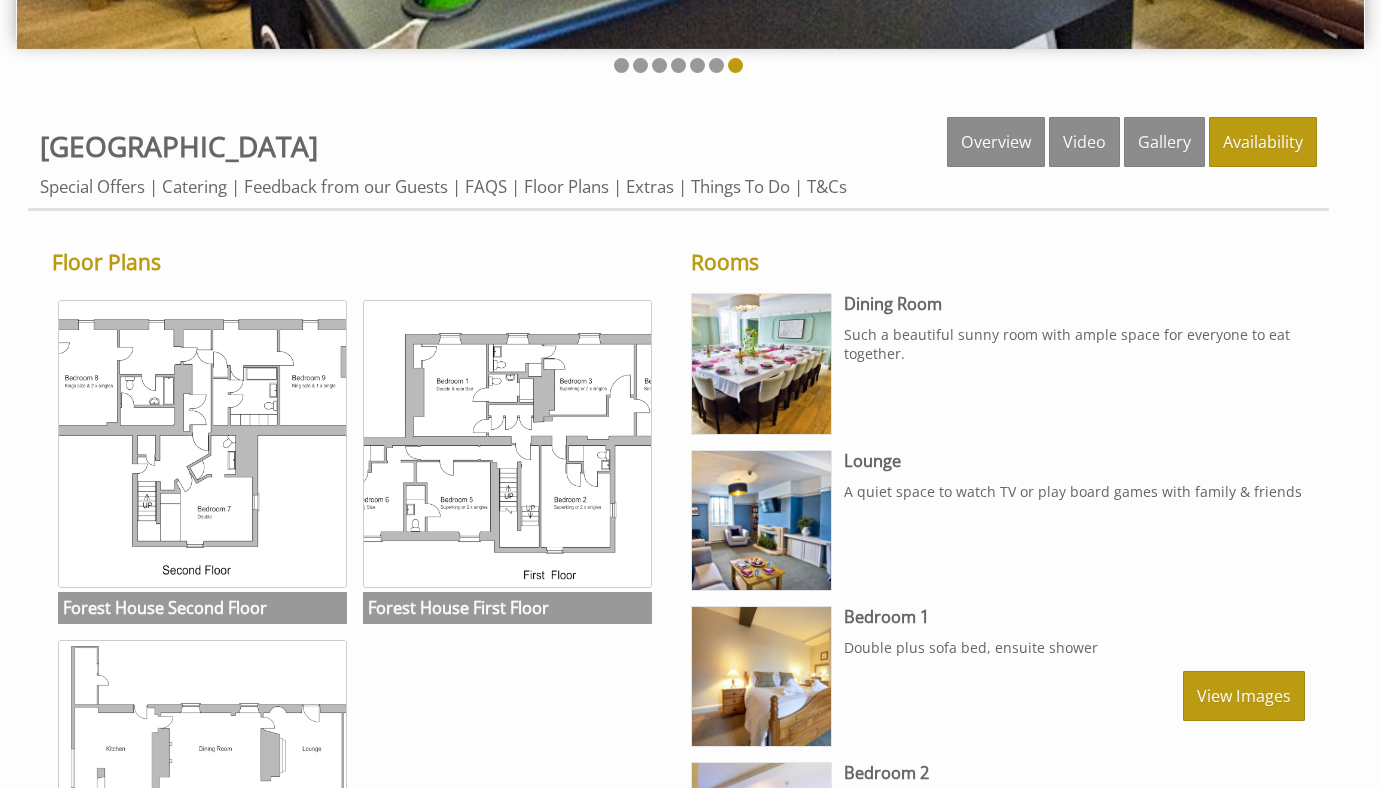 scroll, scrollTop: 479, scrollLeft: 0, axis: vertical 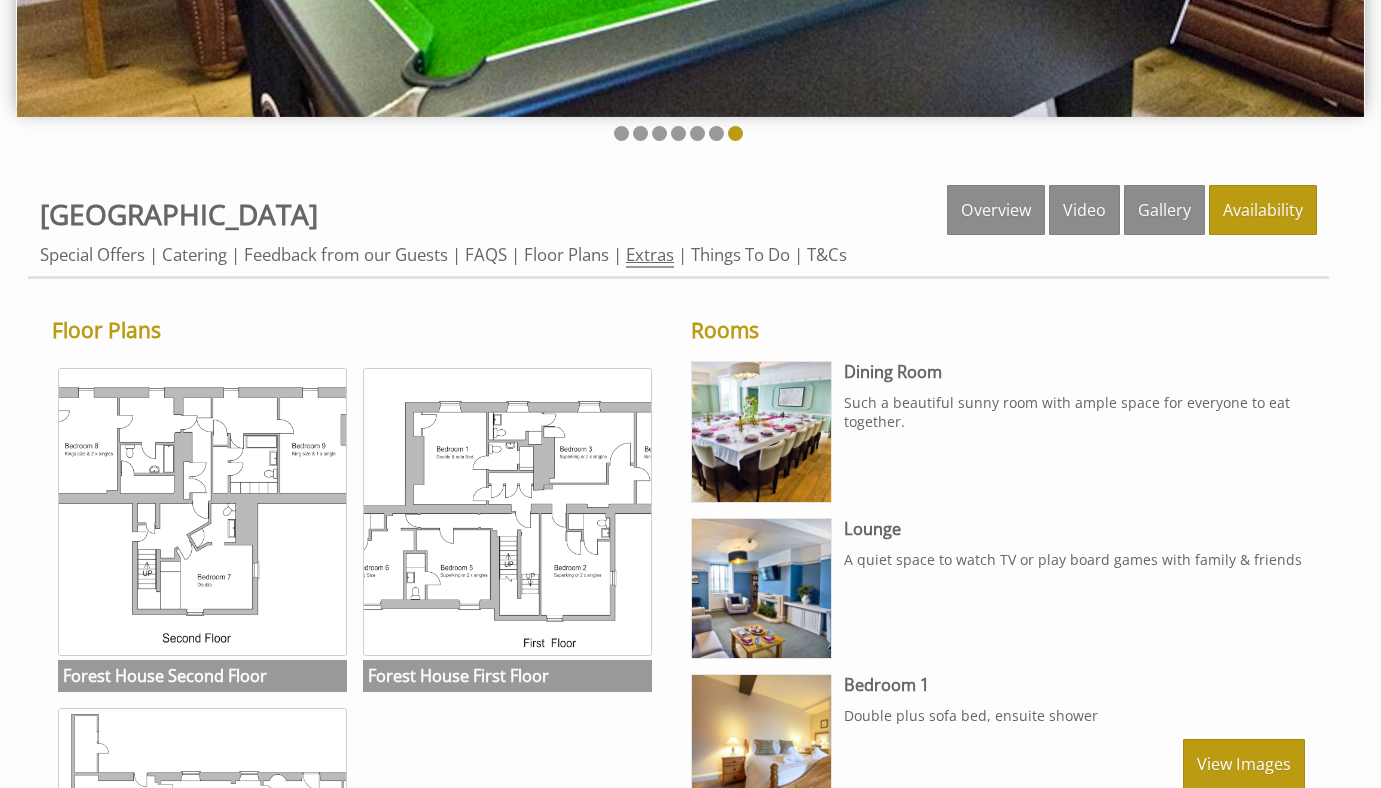 click on "Extras" at bounding box center [650, 255] 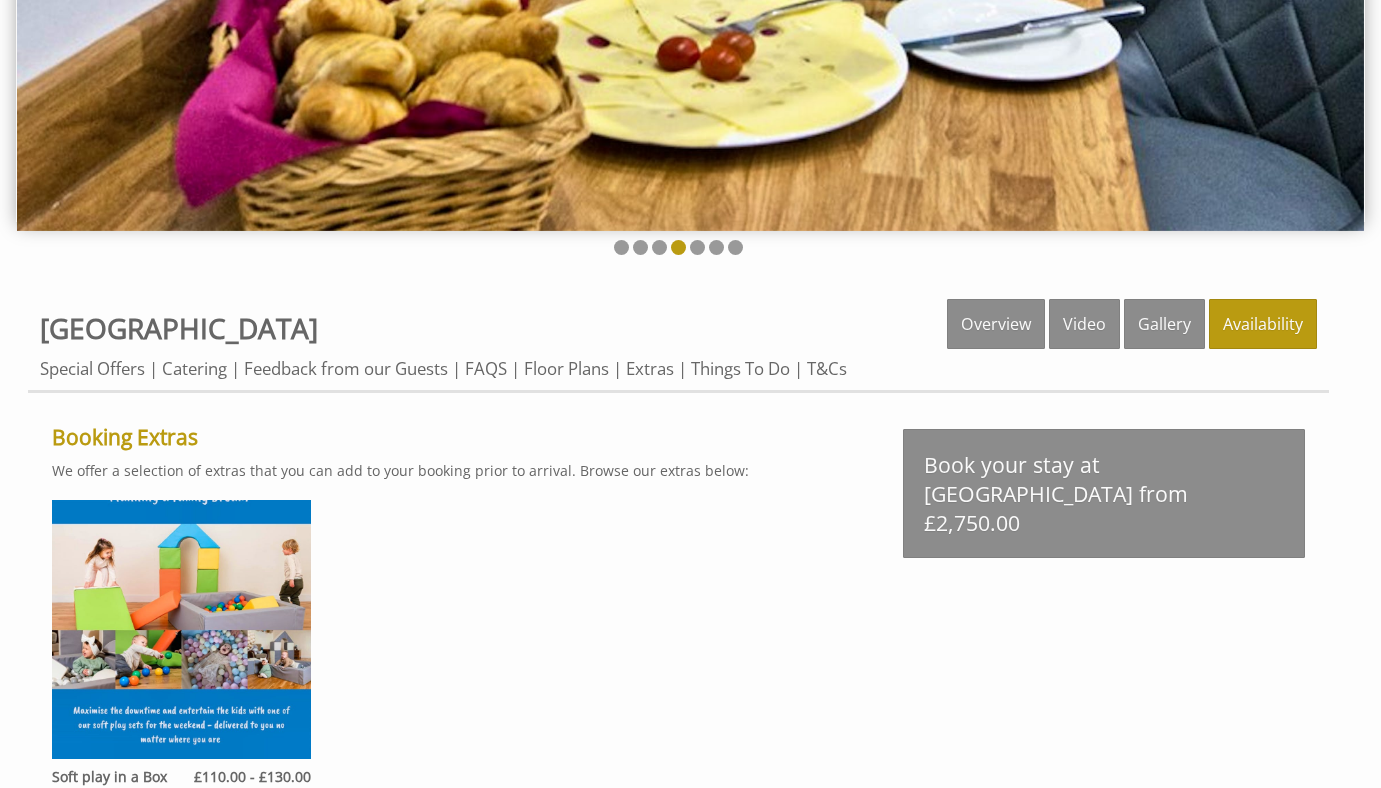 scroll, scrollTop: 363, scrollLeft: 0, axis: vertical 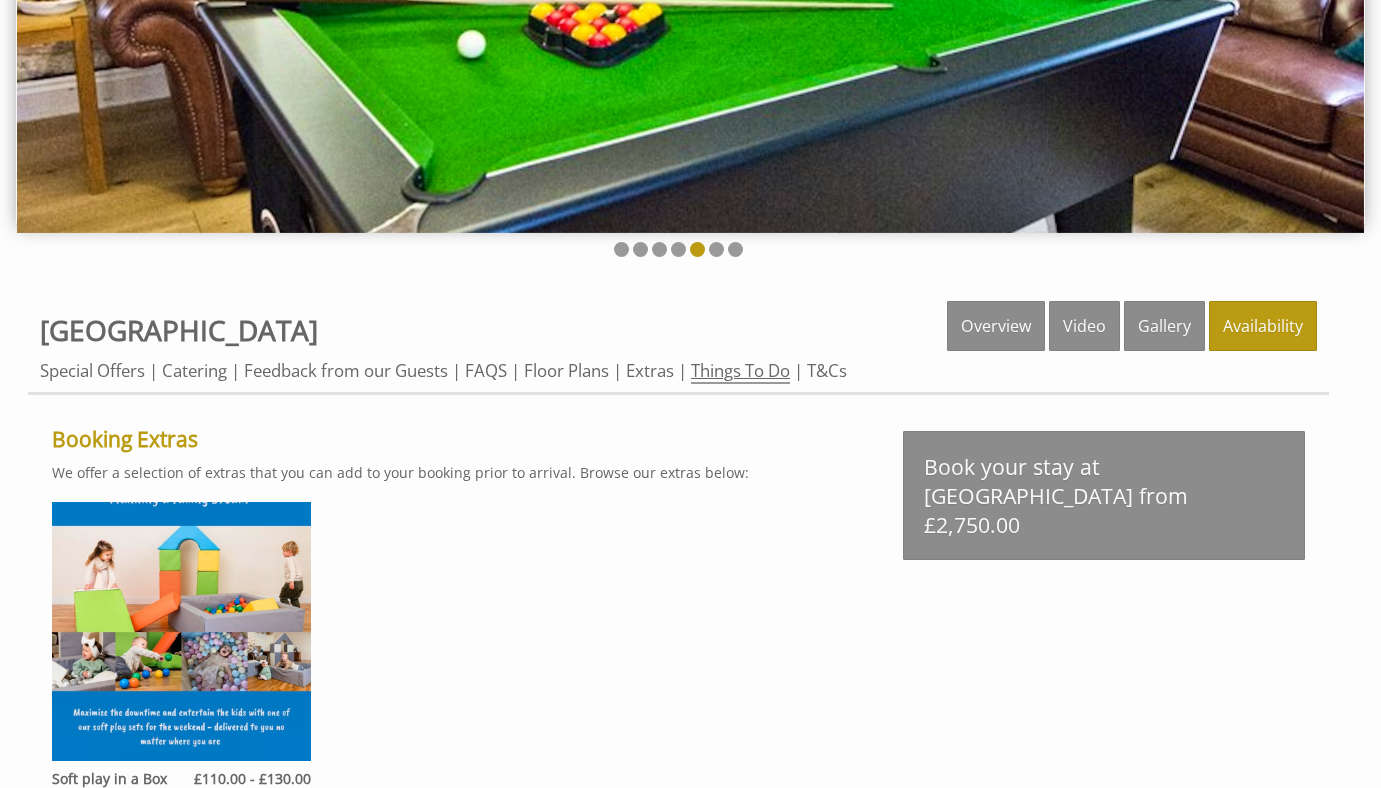 click on "Things To Do" at bounding box center [740, 371] 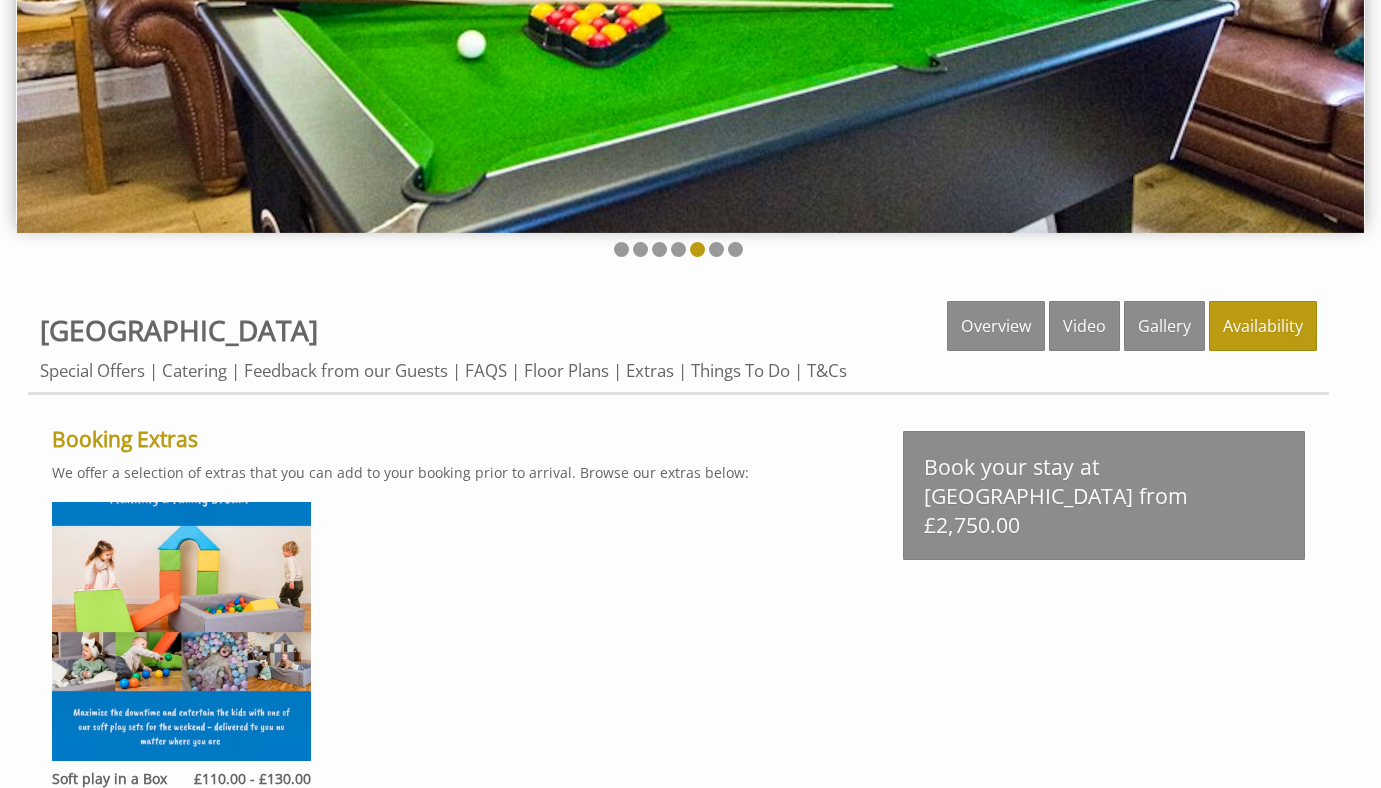 scroll, scrollTop: 360, scrollLeft: 0, axis: vertical 